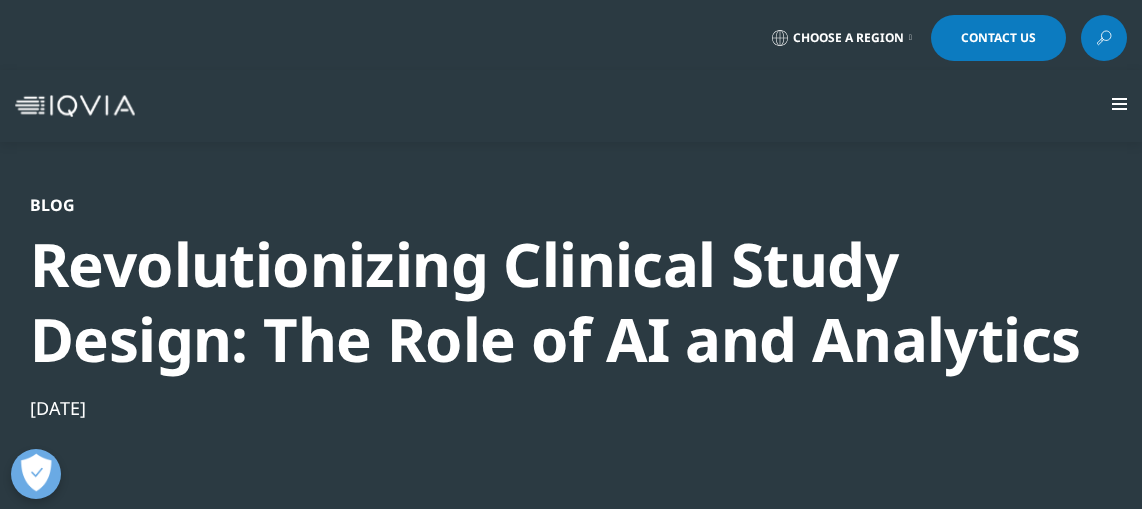 scroll, scrollTop: 0, scrollLeft: 0, axis: both 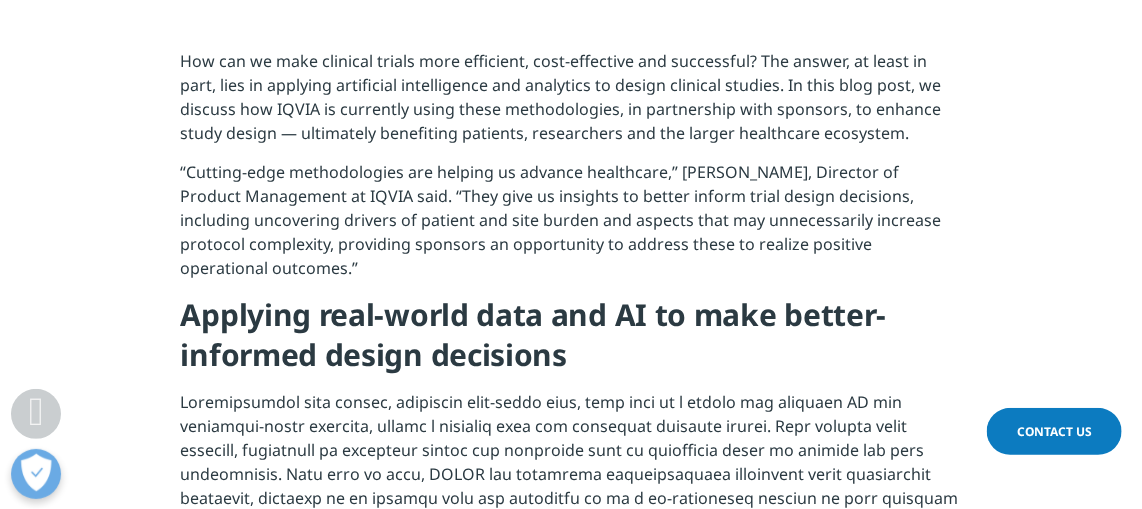 click on "“Cutting-edge methodologies are helping us advance healthcare,” [PERSON_NAME], Director of Product Management at IQVIA said. “They give us insights to better inform trial design decisions, including uncovering drivers of patient and site burden and aspects that may unnecessarily increase protocol complexity, providing sponsors an opportunity to address these to realize positive operational outcomes.”" at bounding box center (571, 227) 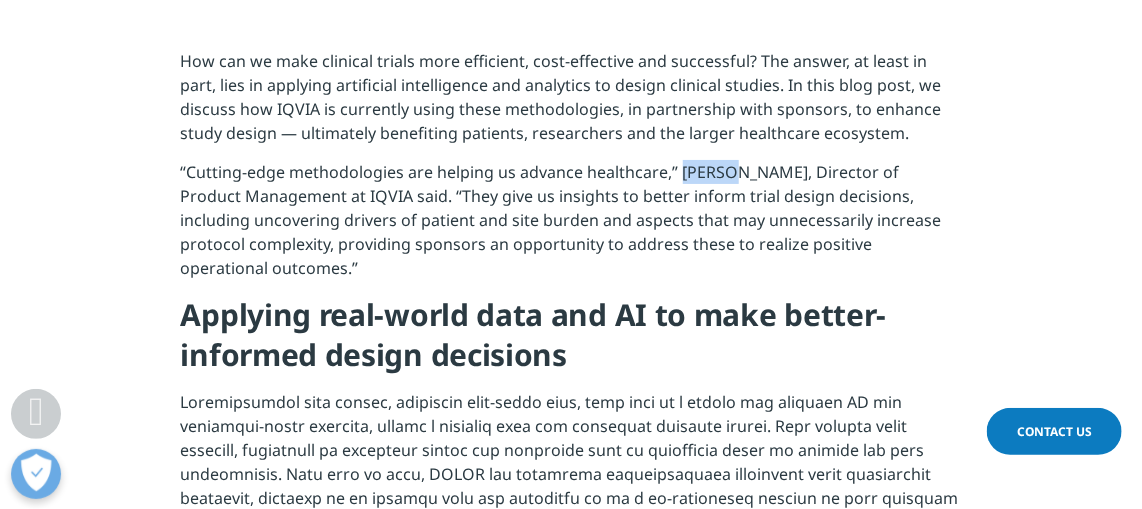 click on "“Cutting-edge methodologies are helping us advance healthcare,” [PERSON_NAME], Director of Product Management at IQVIA said. “They give us insights to better inform trial design decisions, including uncovering drivers of patient and site burden and aspects that may unnecessarily increase protocol complexity, providing sponsors an opportunity to address these to realize positive operational outcomes.”" at bounding box center (571, 227) 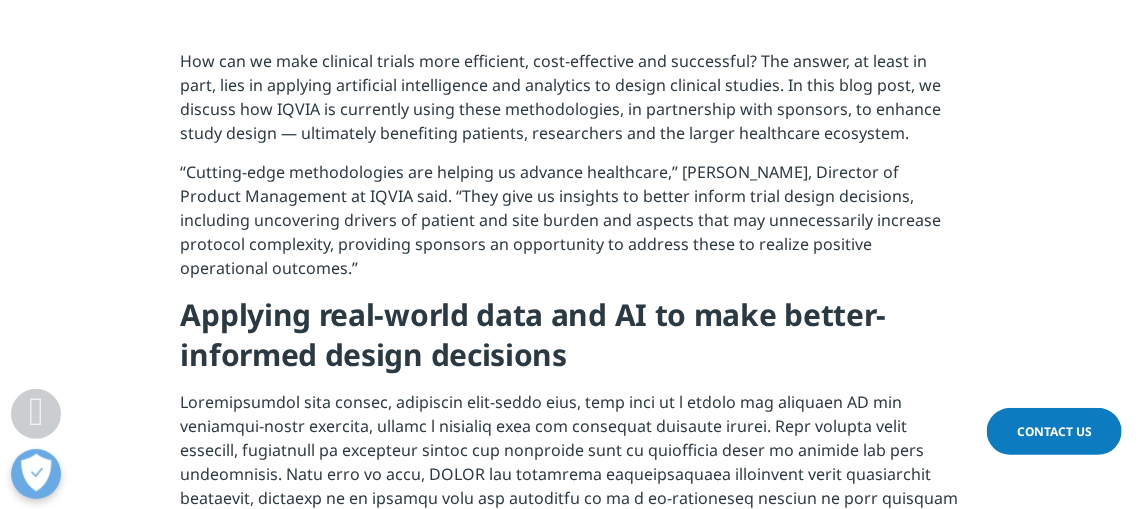drag, startPoint x: 706, startPoint y: 169, endPoint x: 547, endPoint y: 180, distance: 159.38005 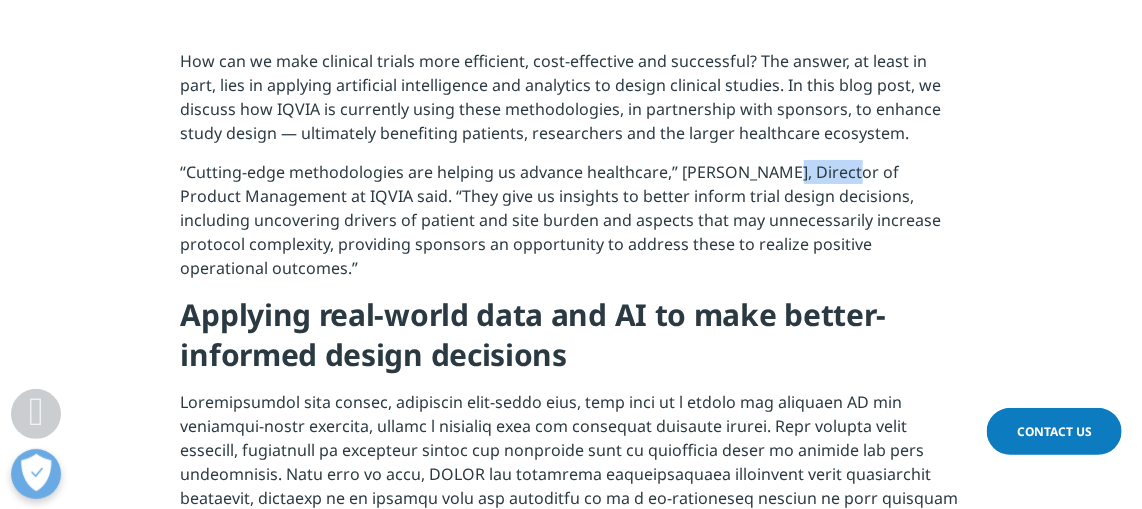 click on "“Cutting-edge methodologies are helping us advance healthcare,” [PERSON_NAME], Director of Product Management at IQVIA said. “They give us insights to better inform trial design decisions, including uncovering drivers of patient and site burden and aspects that may unnecessarily increase protocol complexity, providing sponsors an opportunity to address these to realize positive operational outcomes.”" at bounding box center [571, 227] 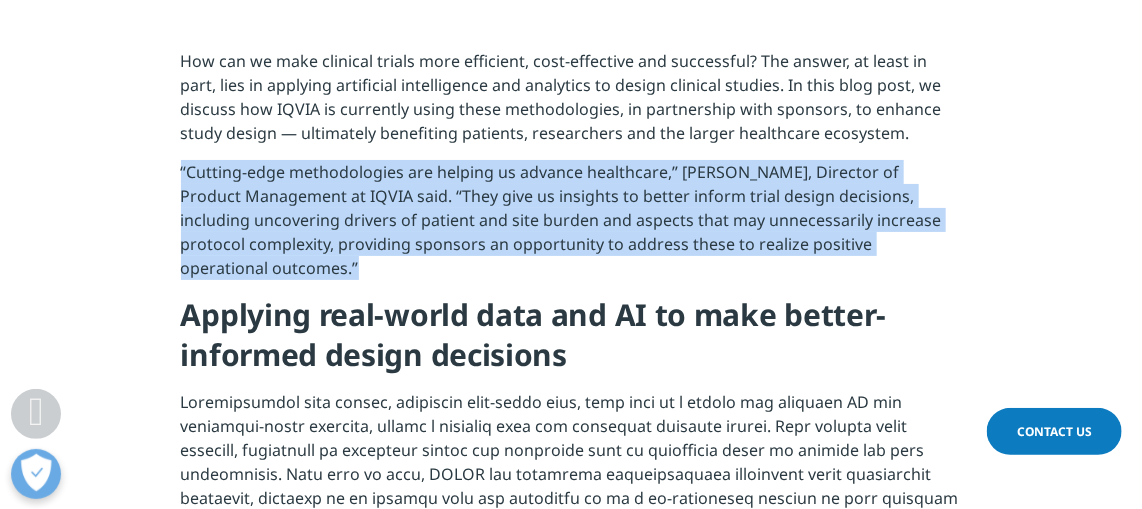 click on "“Cutting-edge methodologies are helping us advance healthcare,” [PERSON_NAME], Director of Product Management at IQVIA said. “They give us insights to better inform trial design decisions, including uncovering drivers of patient and site burden and aspects that may unnecessarily increase protocol complexity, providing sponsors an opportunity to address these to realize positive operational outcomes.”" at bounding box center [571, 227] 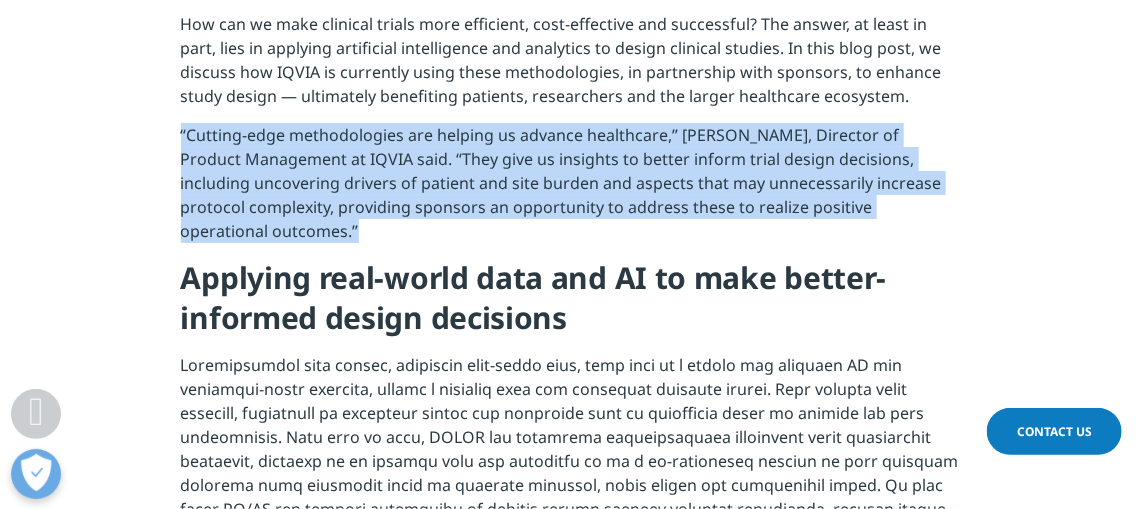 scroll, scrollTop: 727, scrollLeft: 0, axis: vertical 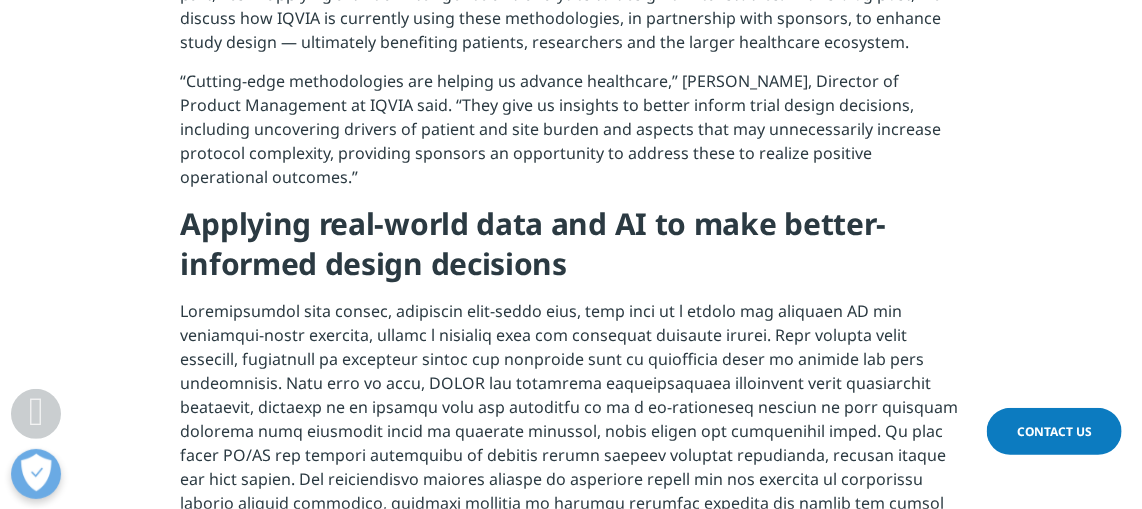 click on "Applying real-world data and AI to make better-informed design decisions" at bounding box center (534, 243) 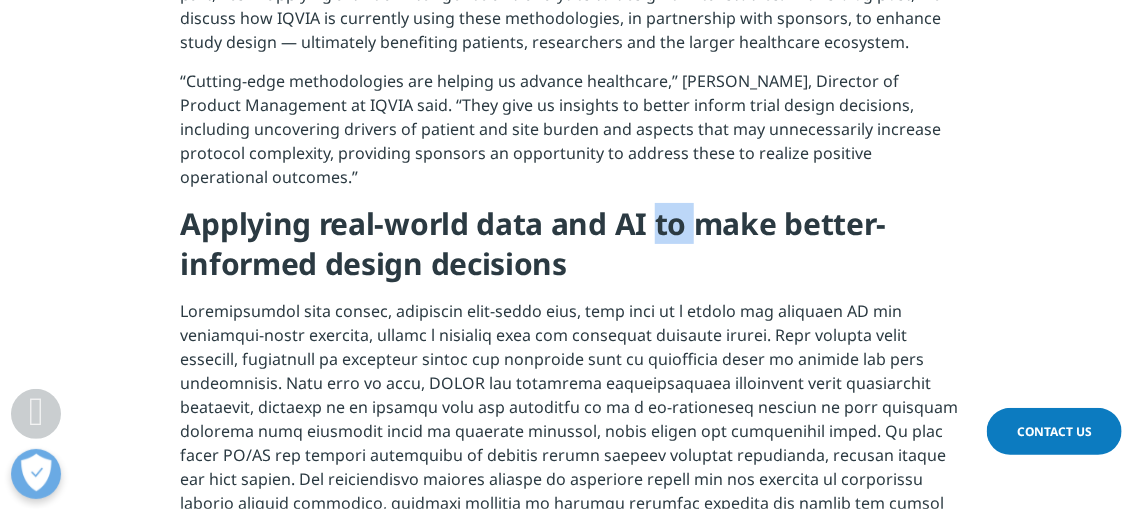 click on "Applying real-world data and AI to make better-informed design decisions" at bounding box center [534, 243] 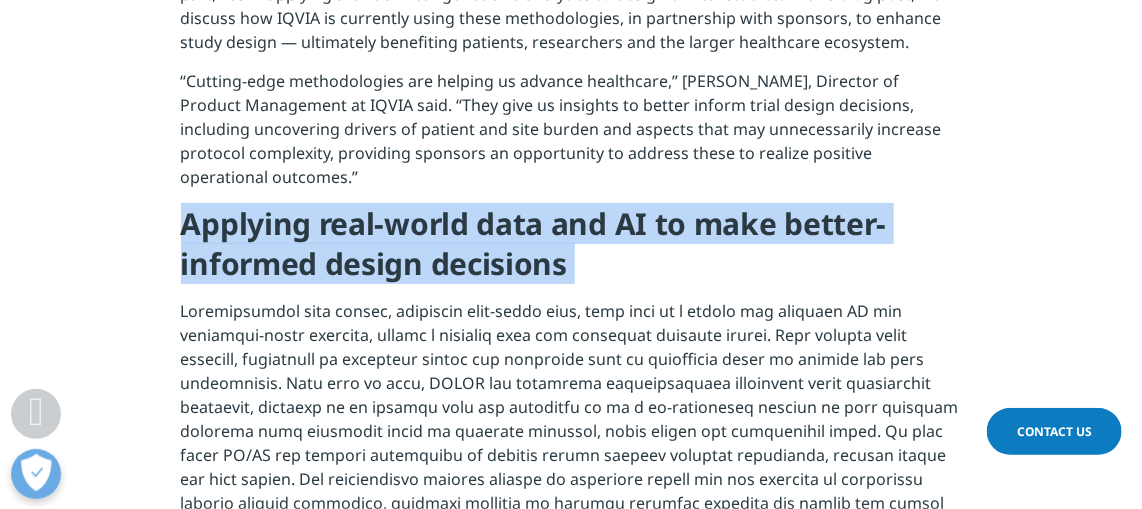 click on "Applying real-world data and AI to make better-informed design decisions" at bounding box center (534, 243) 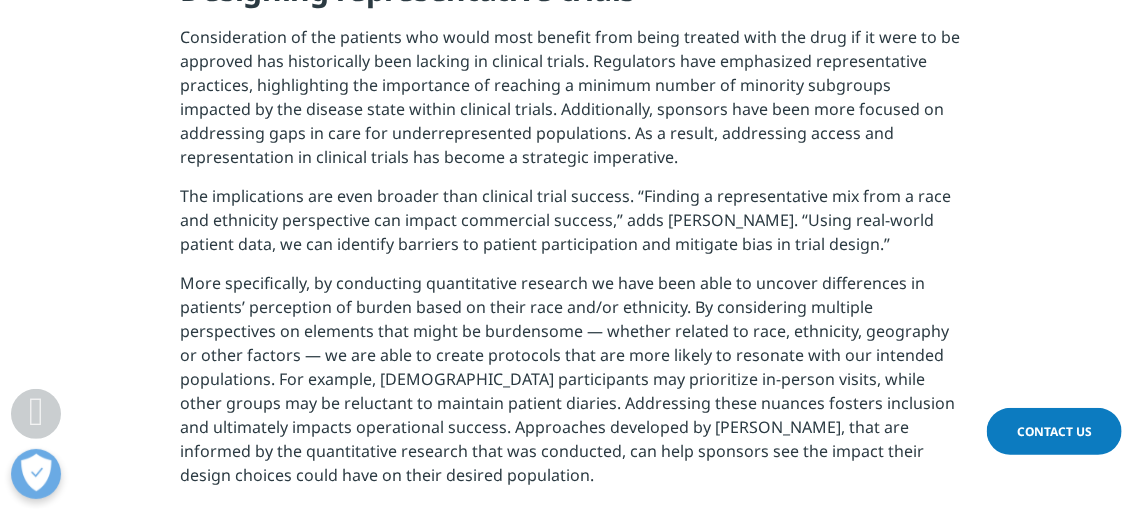 scroll, scrollTop: 2090, scrollLeft: 0, axis: vertical 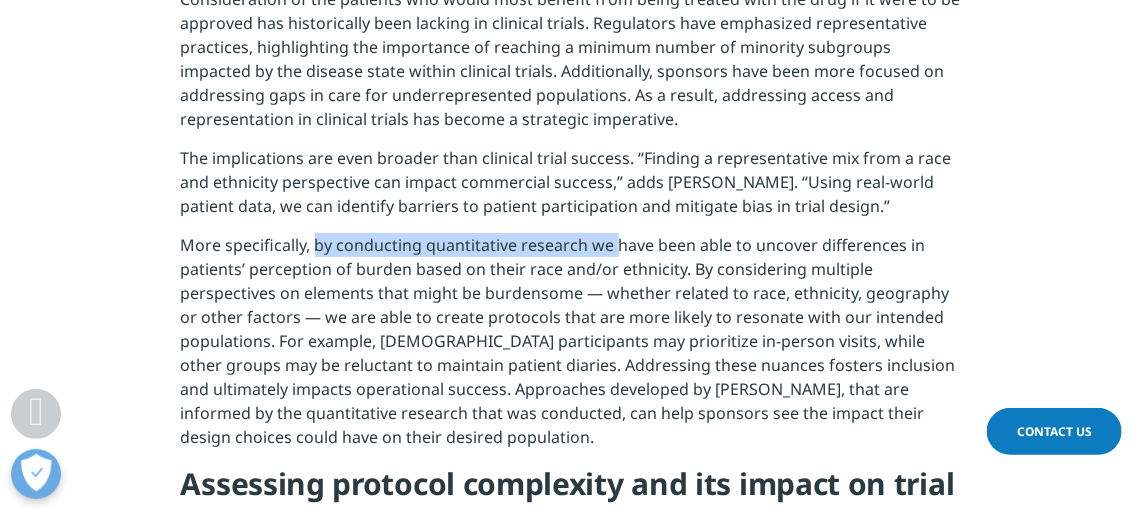 drag, startPoint x: 319, startPoint y: 248, endPoint x: 617, endPoint y: 241, distance: 298.0822 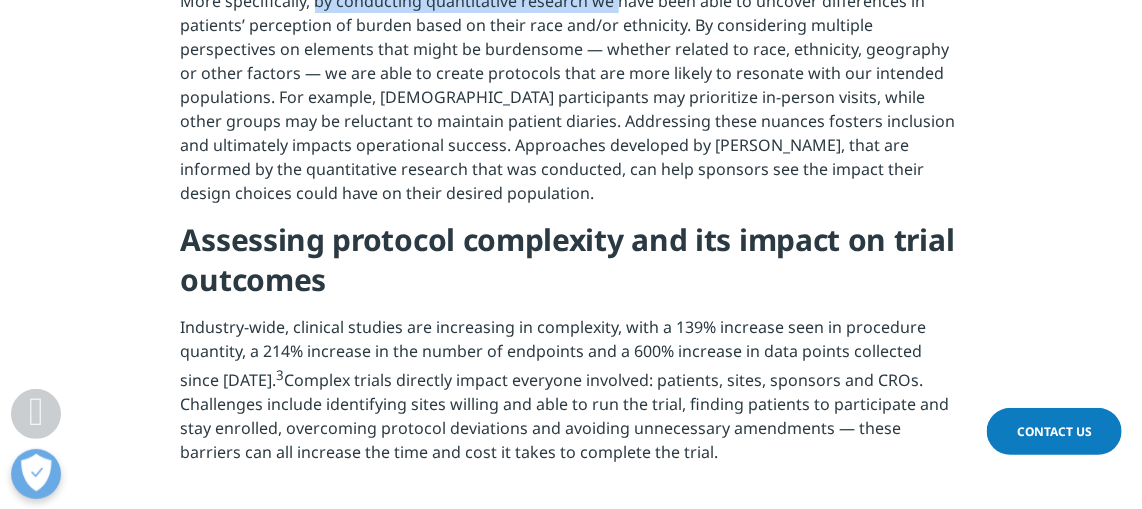 scroll, scrollTop: 2363, scrollLeft: 0, axis: vertical 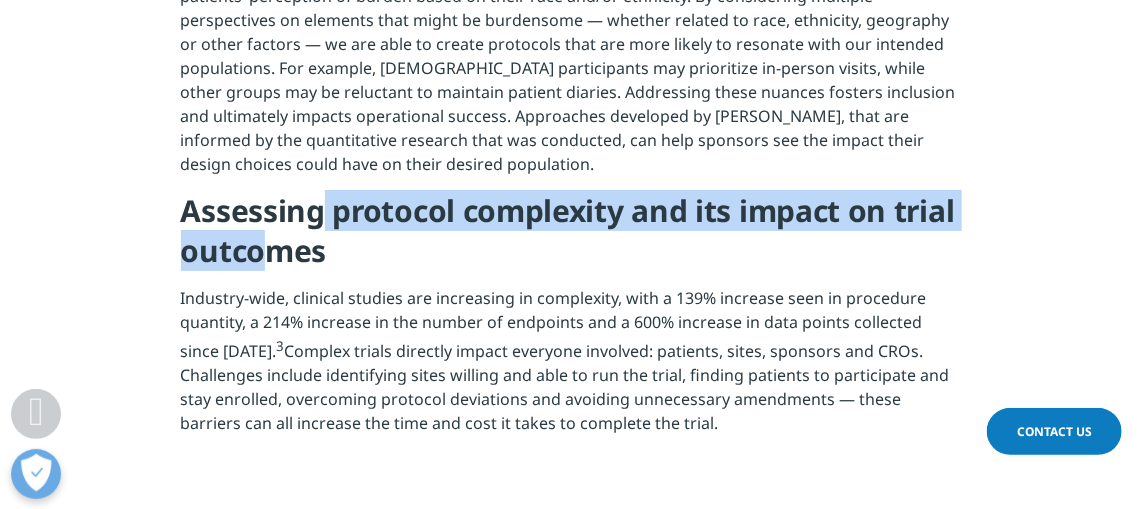 drag, startPoint x: 462, startPoint y: 218, endPoint x: 347, endPoint y: 261, distance: 122.77622 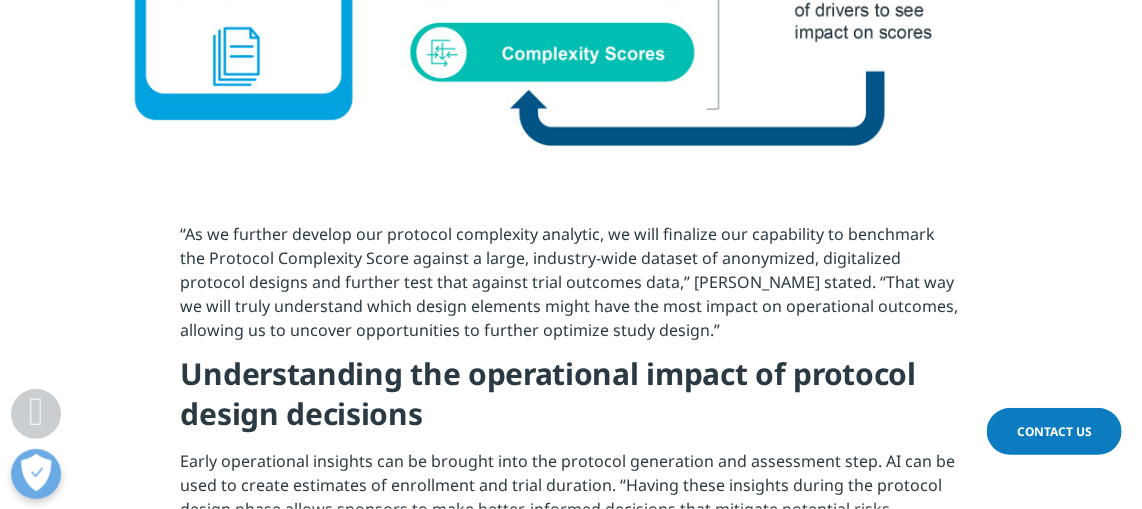 scroll, scrollTop: 3272, scrollLeft: 0, axis: vertical 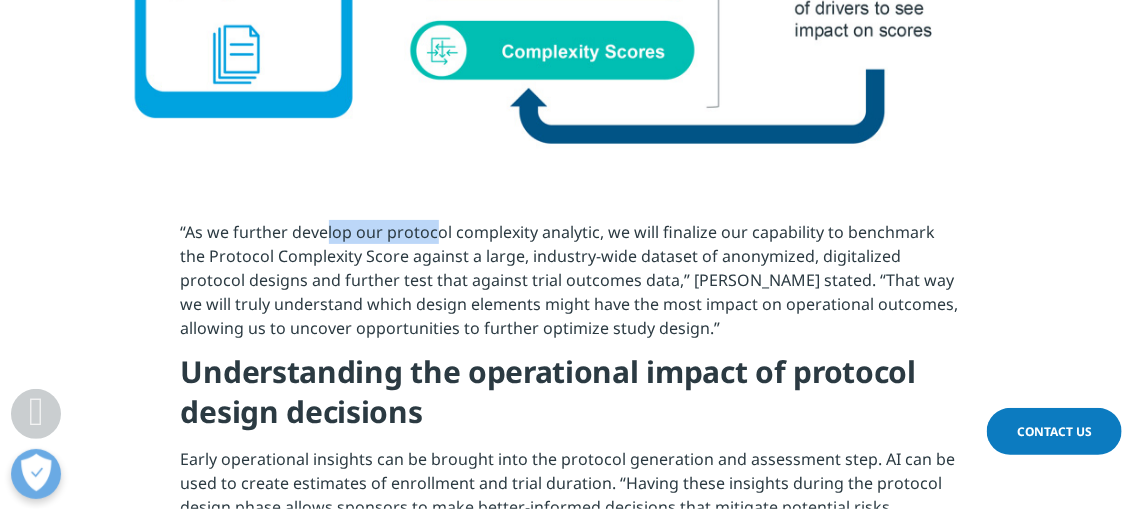 drag, startPoint x: 322, startPoint y: 236, endPoint x: 435, endPoint y: 242, distance: 113.15918 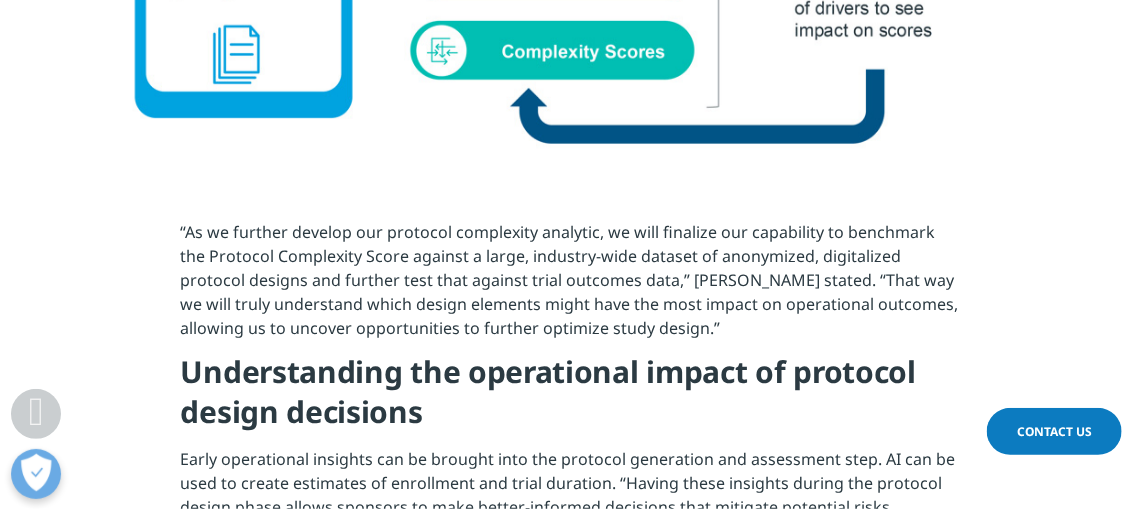 drag, startPoint x: 435, startPoint y: 242, endPoint x: 592, endPoint y: 246, distance: 157.05095 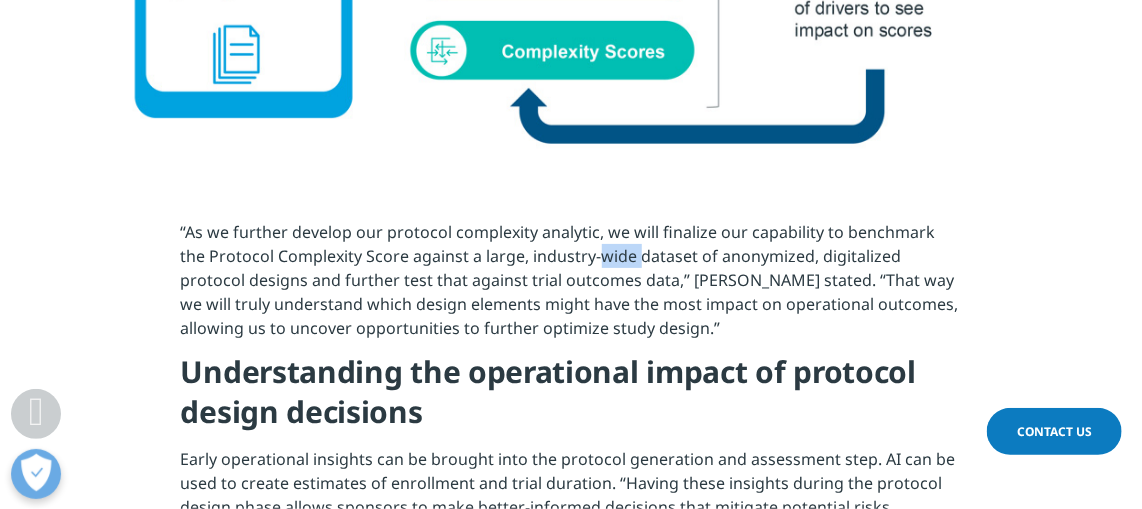 click on "“As we further develop our protocol complexity analytic, we will finalize our capability to benchmark the Protocol Complexity Score against a large, industry-wide dataset of anonymized, digitalized protocol designs and further test that against trial outcomes data,” [PERSON_NAME] stated. “That way we will truly understand which design elements might have the most impact on operational outcomes, allowing us to uncover opportunities to further optimize study design.”" at bounding box center (571, 286) 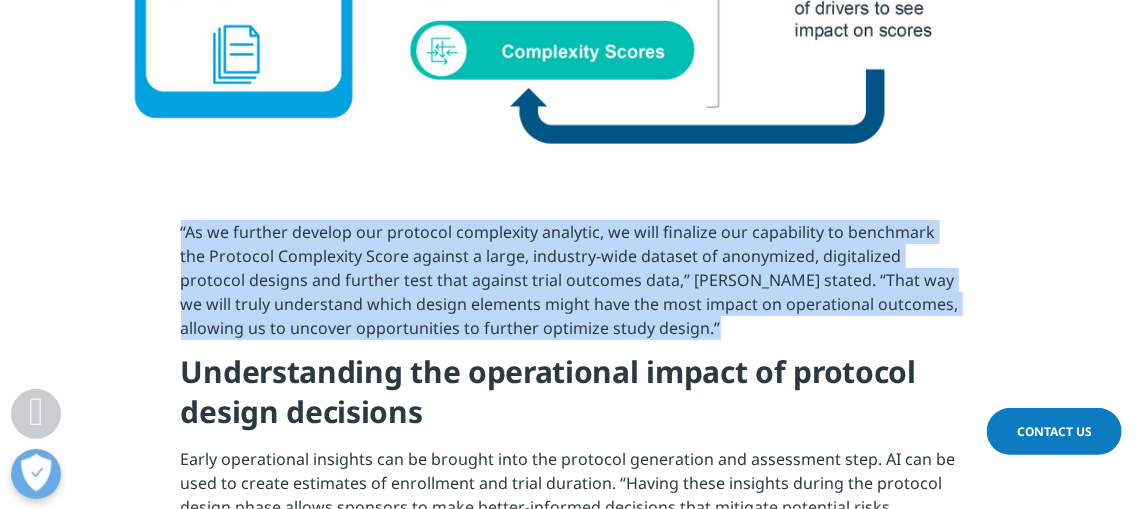 click on "“As we further develop our protocol complexity analytic, we will finalize our capability to benchmark the Protocol Complexity Score against a large, industry-wide dataset of anonymized, digitalized protocol designs and further test that against trial outcomes data,” [PERSON_NAME] stated. “That way we will truly understand which design elements might have the most impact on operational outcomes, allowing us to uncover opportunities to further optimize study design.”" at bounding box center [571, 286] 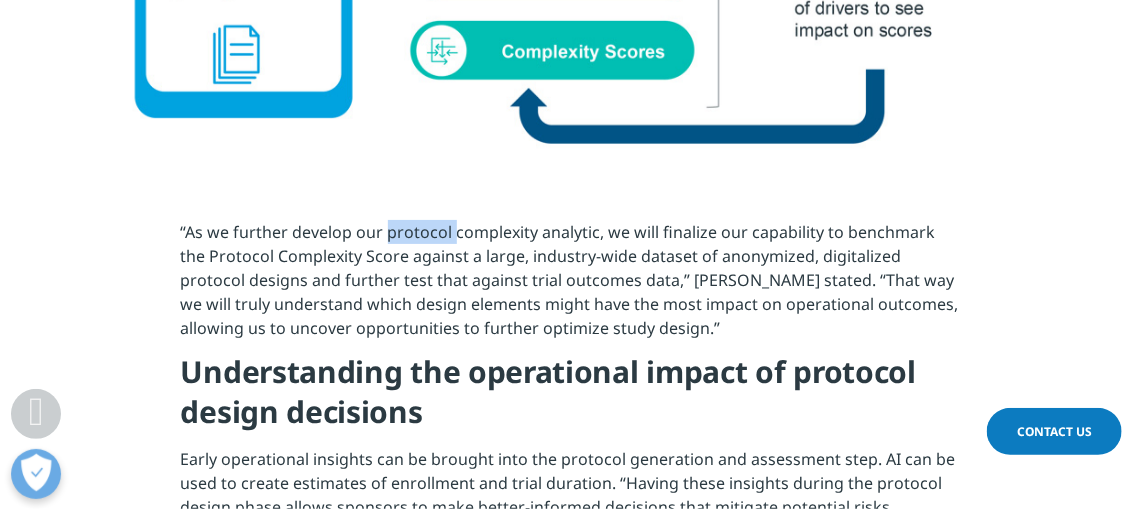 click on "“As we further develop our protocol complexity analytic, we will finalize our capability to benchmark the Protocol Complexity Score against a large, industry-wide dataset of anonymized, digitalized protocol designs and further test that against trial outcomes data,” [PERSON_NAME] stated. “That way we will truly understand which design elements might have the most impact on operational outcomes, allowing us to uncover opportunities to further optimize study design.”" at bounding box center (571, 286) 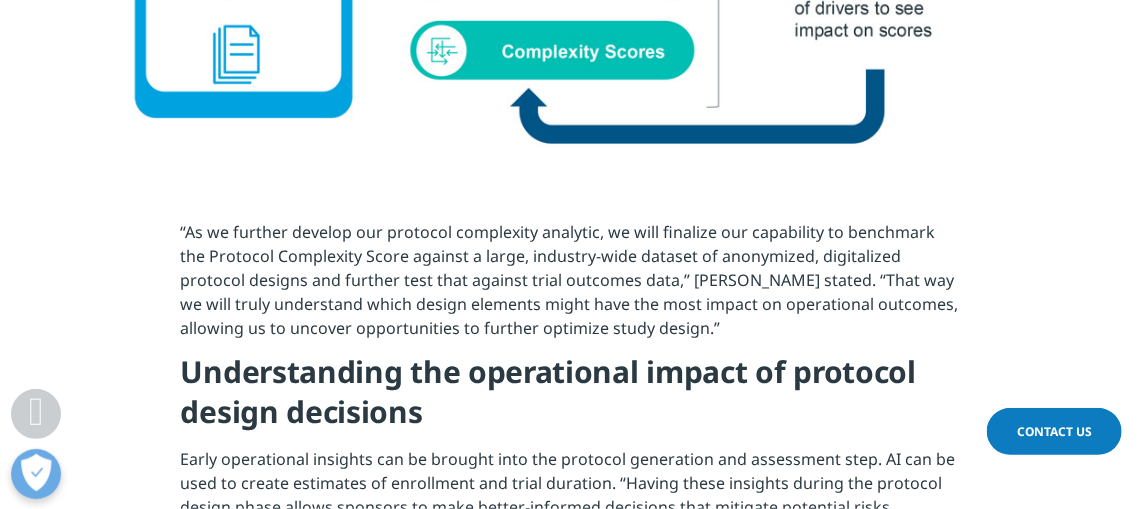 drag, startPoint x: 440, startPoint y: 224, endPoint x: 488, endPoint y: 249, distance: 54.120235 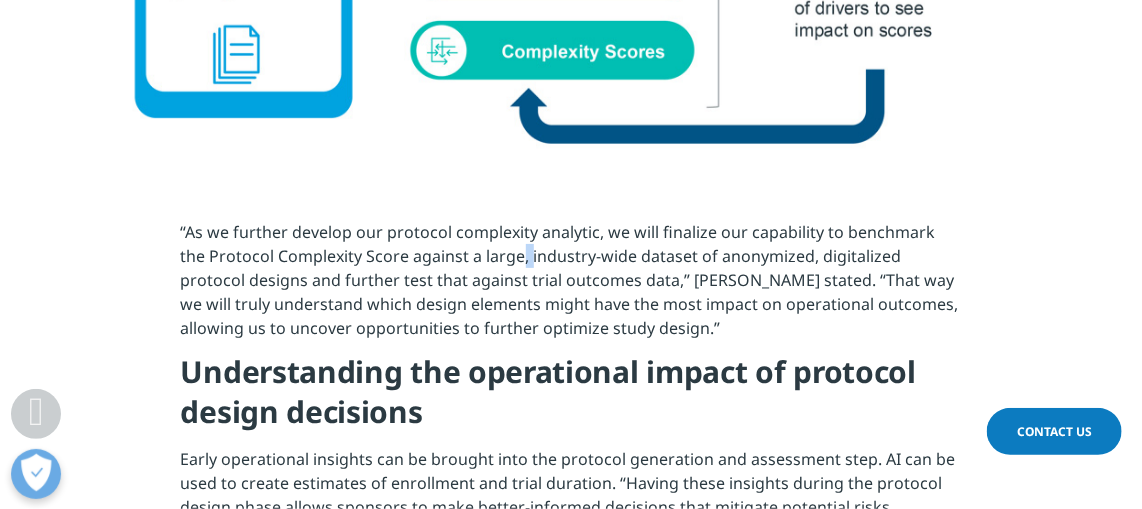 click on "“As we further develop our protocol complexity analytic, we will finalize our capability to benchmark the Protocol Complexity Score against a large, industry-wide dataset of anonymized, digitalized protocol designs and further test that against trial outcomes data,” [PERSON_NAME] stated. “That way we will truly understand which design elements might have the most impact on operational outcomes, allowing us to uncover opportunities to further optimize study design.”" at bounding box center (571, 286) 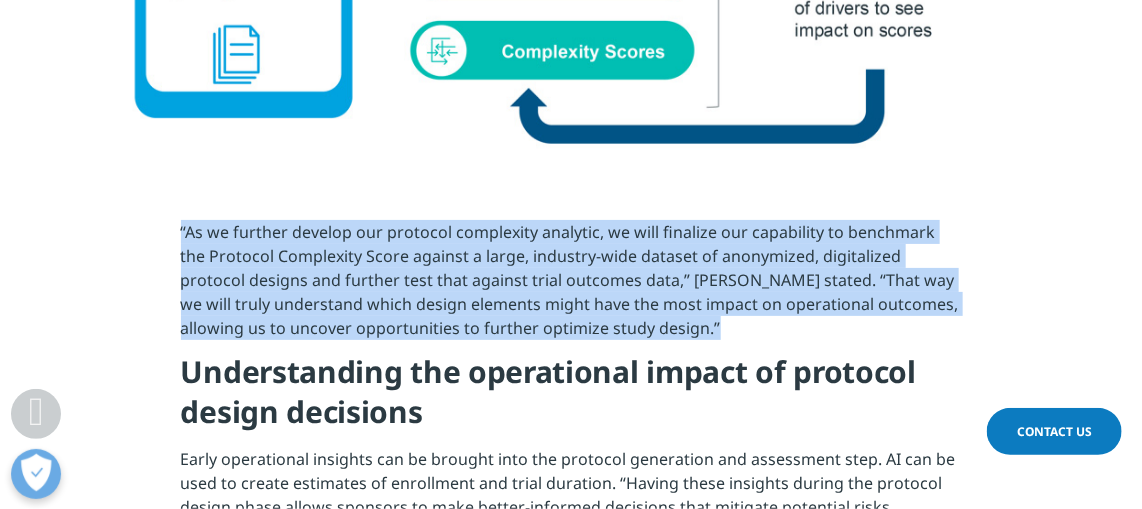 click on "“As we further develop our protocol complexity analytic, we will finalize our capability to benchmark the Protocol Complexity Score against a large, industry-wide dataset of anonymized, digitalized protocol designs and further test that against trial outcomes data,” [PERSON_NAME] stated. “That way we will truly understand which design elements might have the most impact on operational outcomes, allowing us to uncover opportunities to further optimize study design.”" at bounding box center [571, 286] 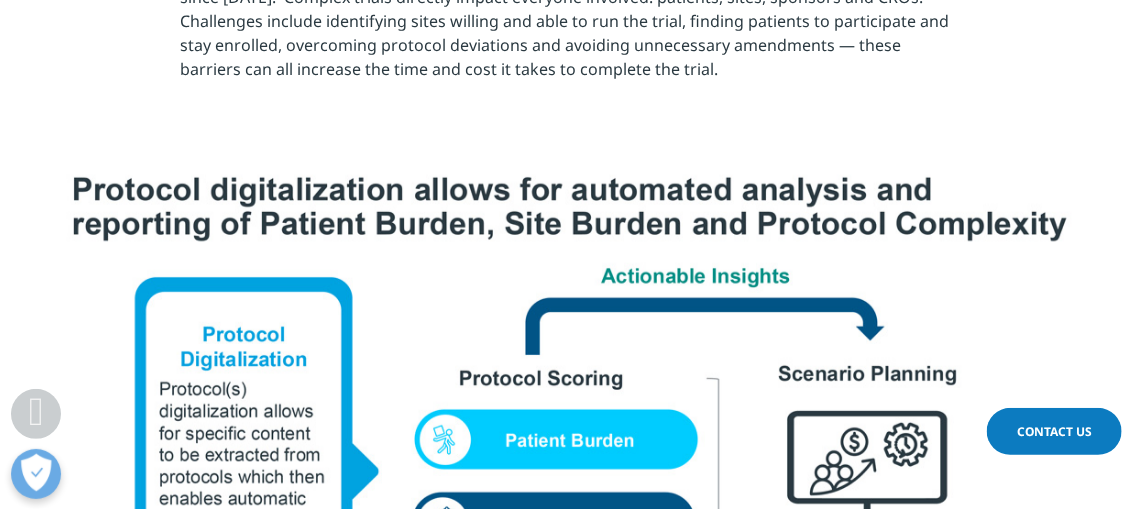 scroll, scrollTop: 2636, scrollLeft: 0, axis: vertical 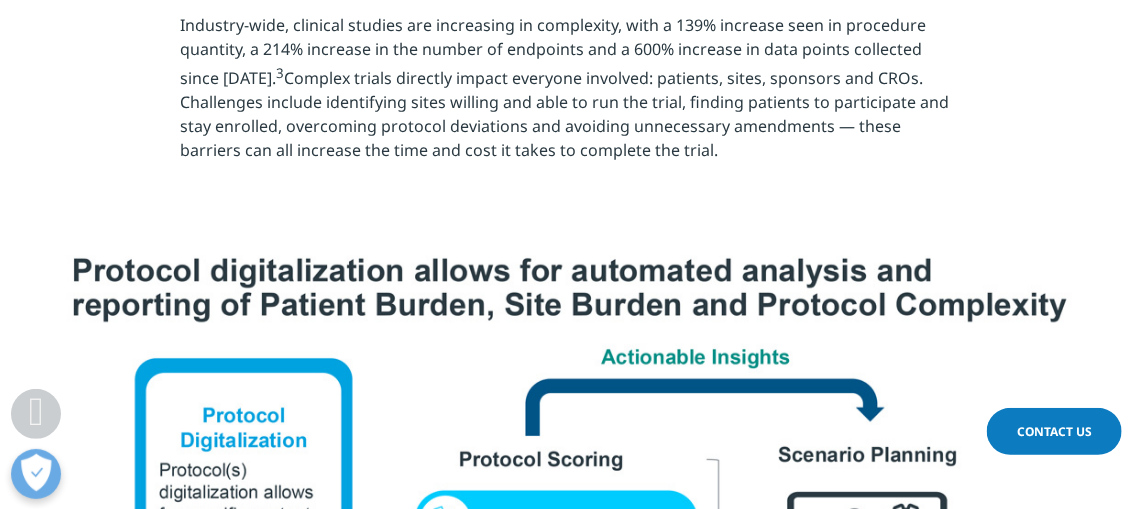 click on "How can we make clinical trials more efficient, cost-effective and successful? The answer, at least in part, lies in applying artificial intelligence and analytics to design clinical studies. In this blog post, we discuss how IQVIA is currently using these methodologies, in partnership with sponsors, to enhance study design — ultimately benefiting patients, researchers and the larger healthcare ecosystem.
“Cutting-edge methodologies are helping us advance healthcare,” Pablo Aran, Director of Product Management at IQVIA said. “They give us insights to better inform trial design decisions, including uncovering drivers of patient and site burden and aspects that may unnecessarily increase protocol complexity, providing sponsors an opportunity to address these to realize positive operational outcomes.”
Applying real-world data and AI to make better-informed design decisions
Reducing patient burden
1
2
Designing representative trials
3" at bounding box center [571, -887] 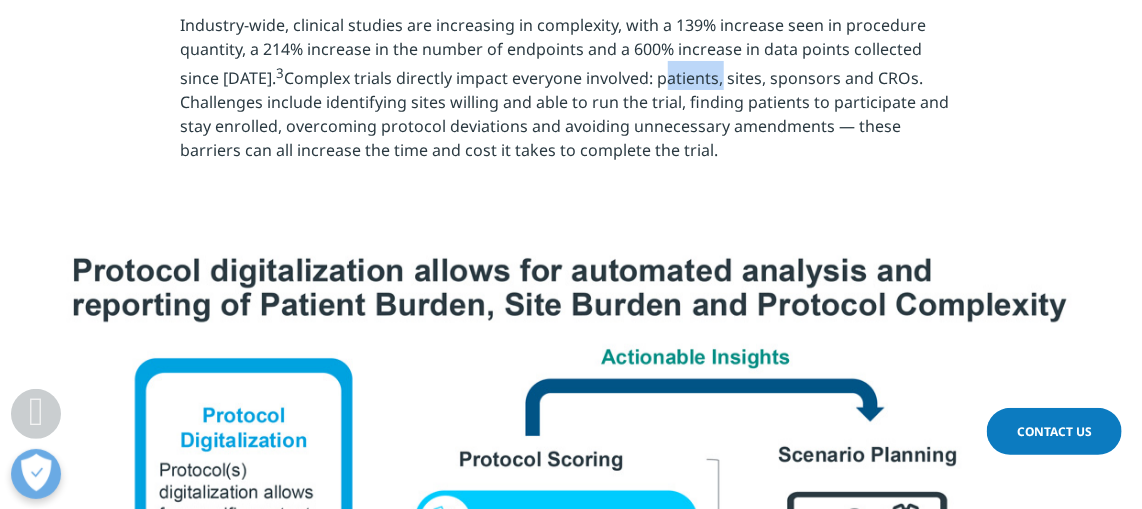 click on "Industry-wide, clinical studies are increasing in complexity, with a 139% increase seen in procedure quantity, a 214% increase in the number of endpoints and a 600% increase in data points collected since 2005. 3  Complex trials directly impact everyone involved: patients, sites, sponsors and CROs. Challenges include identifying sites willing and able to run the trial, finding patients to participate and stay enrolled, overcoming protocol deviations and avoiding unnecessary amendments — these barriers can all increase the time and cost it takes to complete the trial." at bounding box center (571, 95) 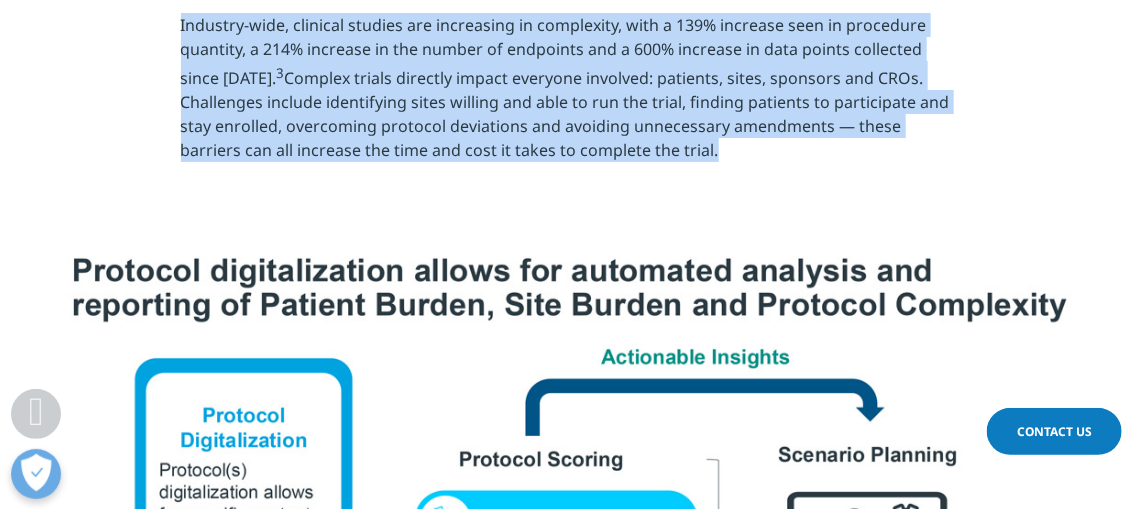click on "Industry-wide, clinical studies are increasing in complexity, with a 139% increase seen in procedure quantity, a 214% increase in the number of endpoints and a 600% increase in data points collected since 2005. 3  Complex trials directly impact everyone involved: patients, sites, sponsors and CROs. Challenges include identifying sites willing and able to run the trial, finding patients to participate and stay enrolled, overcoming protocol deviations and avoiding unnecessary amendments — these barriers can all increase the time and cost it takes to complete the trial." at bounding box center (571, 95) 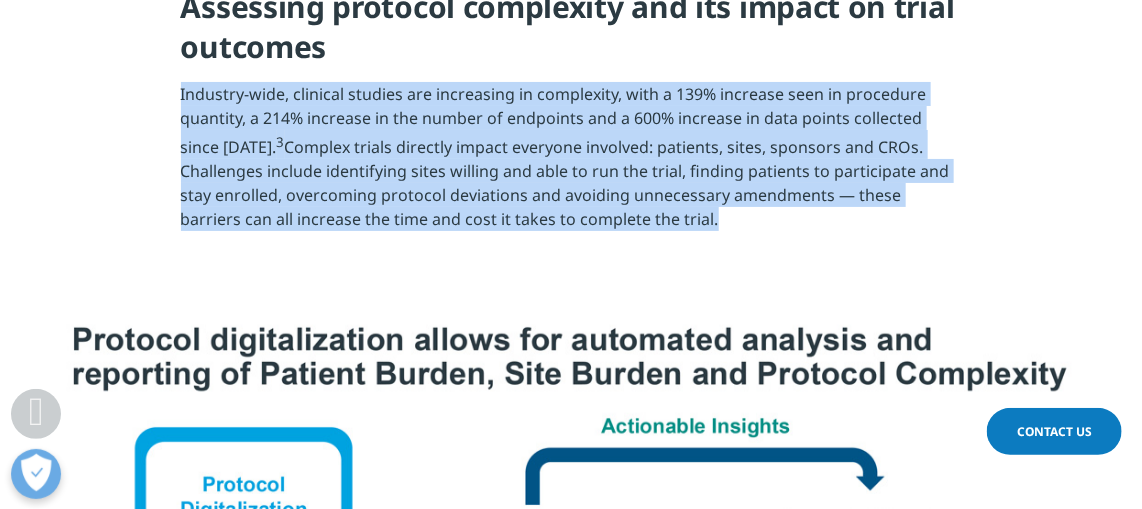 scroll, scrollTop: 2454, scrollLeft: 0, axis: vertical 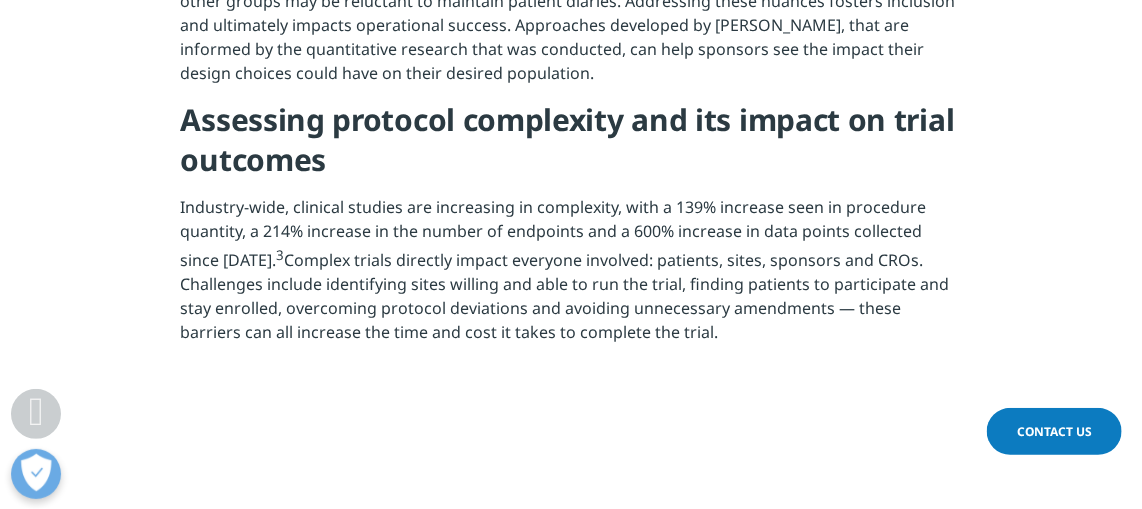 click on "Assessing protocol complexity and its impact on trial outcomes" at bounding box center (568, 139) 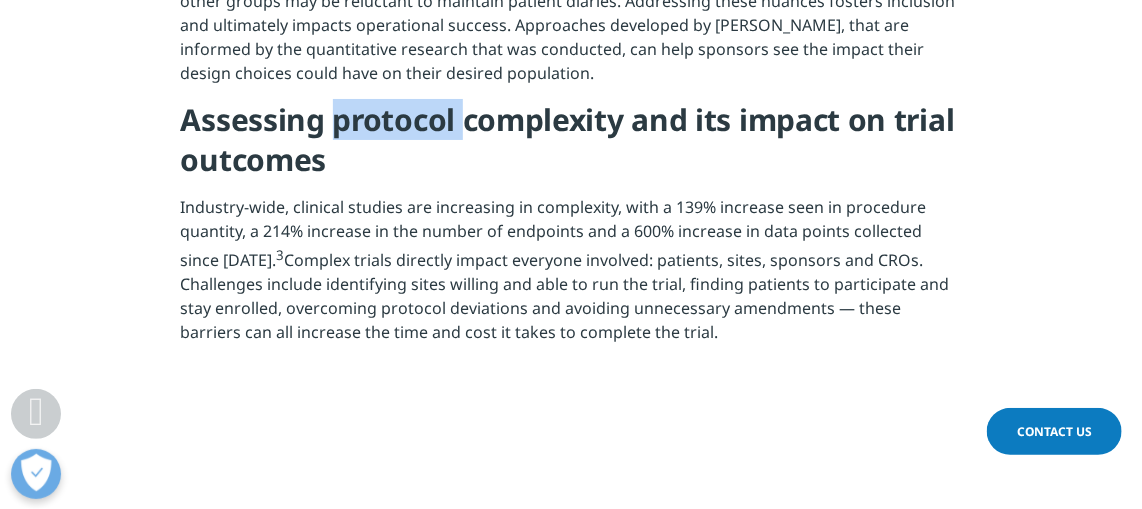 click on "Assessing protocol complexity and its impact on trial outcomes" at bounding box center (568, 139) 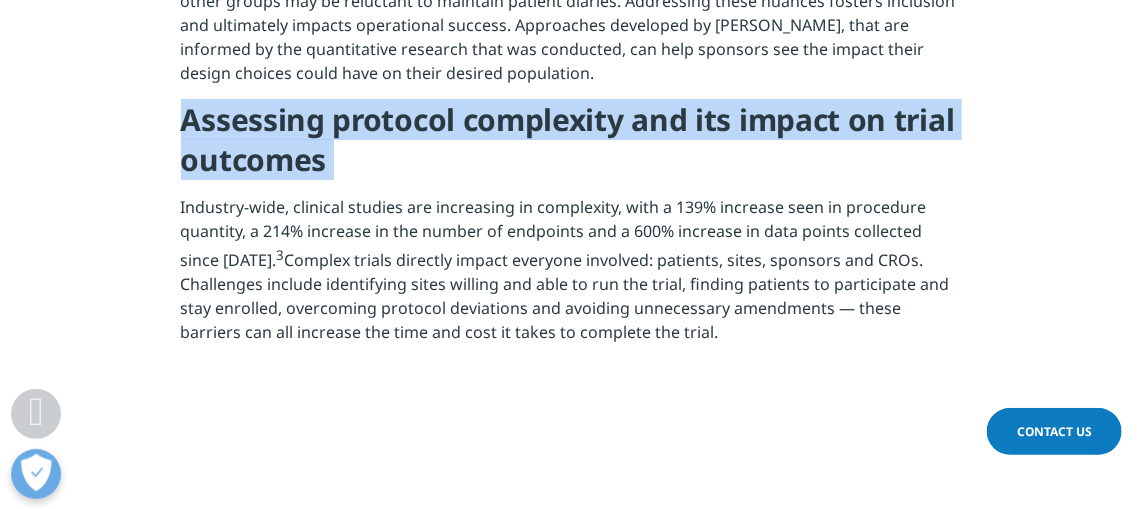 click on "Assessing protocol complexity and its impact on trial outcomes" at bounding box center [568, 139] 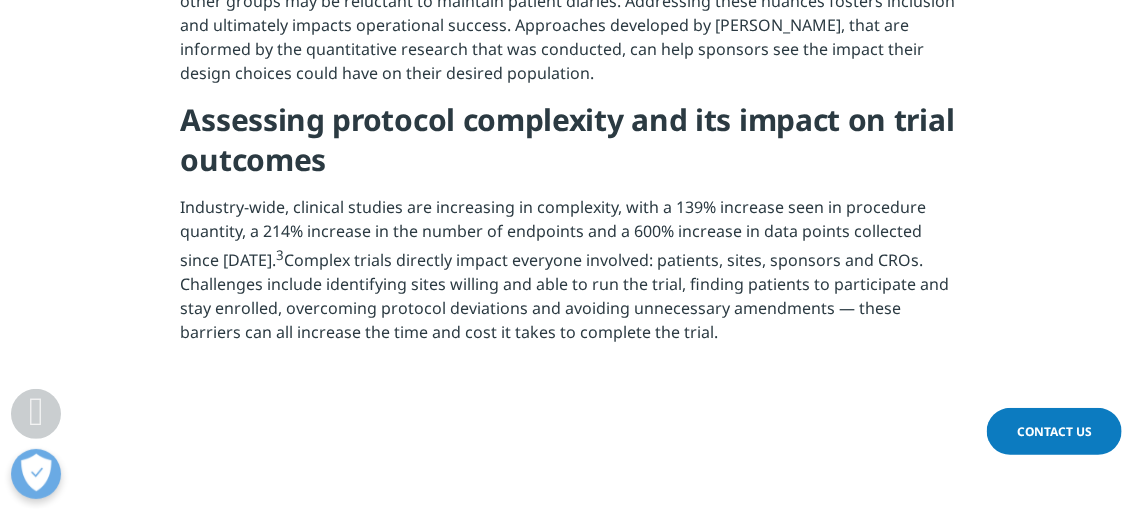 click on "Industry-wide, clinical studies are increasing in complexity, with a 139% increase seen in procedure quantity, a 214% increase in the number of endpoints and a 600% increase in data points collected since 2005. 3  Complex trials directly impact everyone involved: patients, sites, sponsors and CROs. Challenges include identifying sites willing and able to run the trial, finding patients to participate and stay enrolled, overcoming protocol deviations and avoiding unnecessary amendments — these barriers can all increase the time and cost it takes to complete the trial." at bounding box center (571, 277) 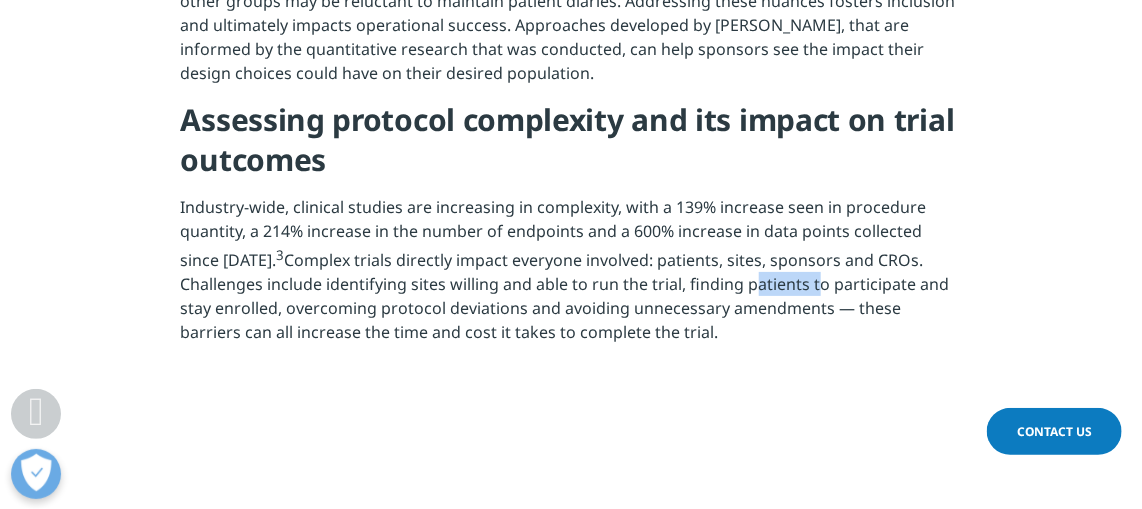 click on "Industry-wide, clinical studies are increasing in complexity, with a 139% increase seen in procedure quantity, a 214% increase in the number of endpoints and a 600% increase in data points collected since 2005. 3  Complex trials directly impact everyone involved: patients, sites, sponsors and CROs. Challenges include identifying sites willing and able to run the trial, finding patients to participate and stay enrolled, overcoming protocol deviations and avoiding unnecessary amendments — these barriers can all increase the time and cost it takes to complete the trial." at bounding box center [571, 277] 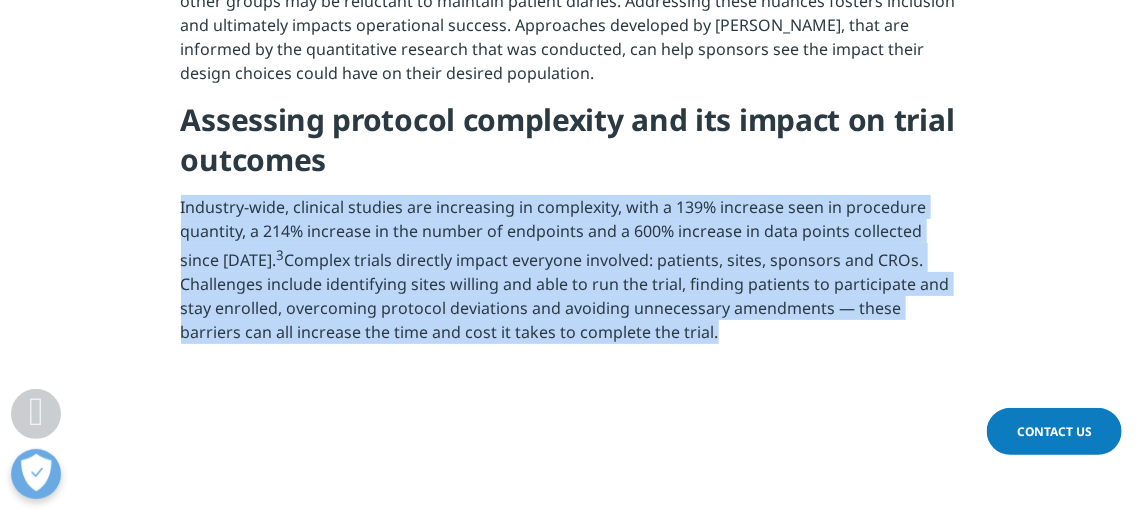 click on "Industry-wide, clinical studies are increasing in complexity, with a 139% increase seen in procedure quantity, a 214% increase in the number of endpoints and a 600% increase in data points collected since 2005. 3  Complex trials directly impact everyone involved: patients, sites, sponsors and CROs. Challenges include identifying sites willing and able to run the trial, finding patients to participate and stay enrolled, overcoming protocol deviations and avoiding unnecessary amendments — these barriers can all increase the time and cost it takes to complete the trial." at bounding box center (571, 277) 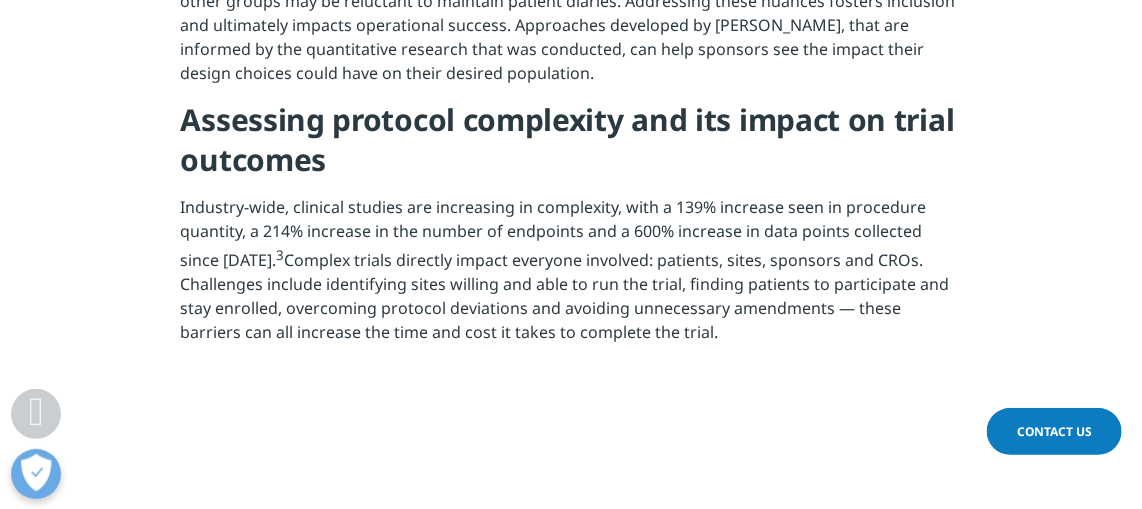 click on "Assessing protocol complexity and its impact on trial outcomes" at bounding box center (568, 139) 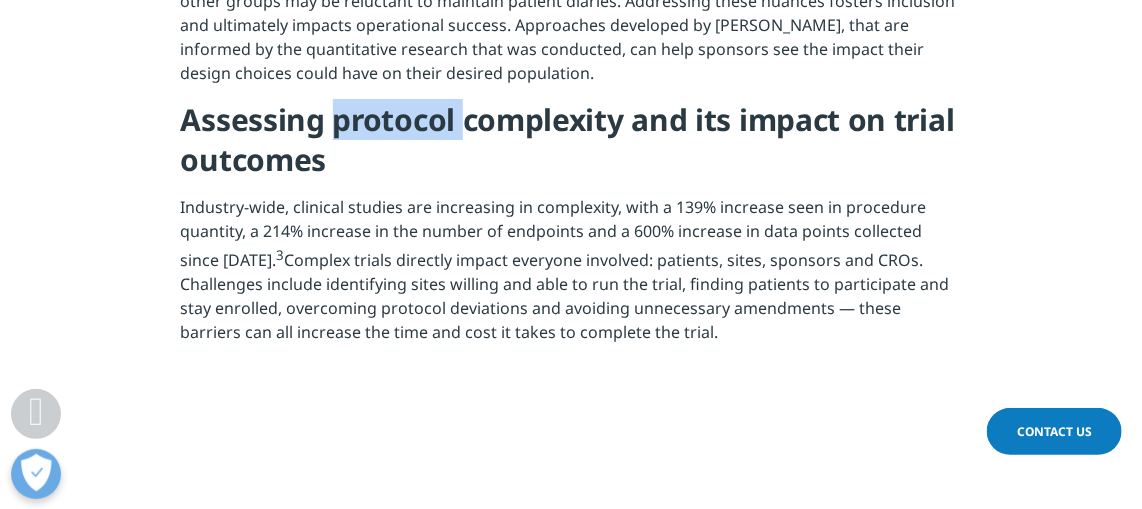 click on "Assessing protocol complexity and its impact on trial outcomes" at bounding box center [568, 139] 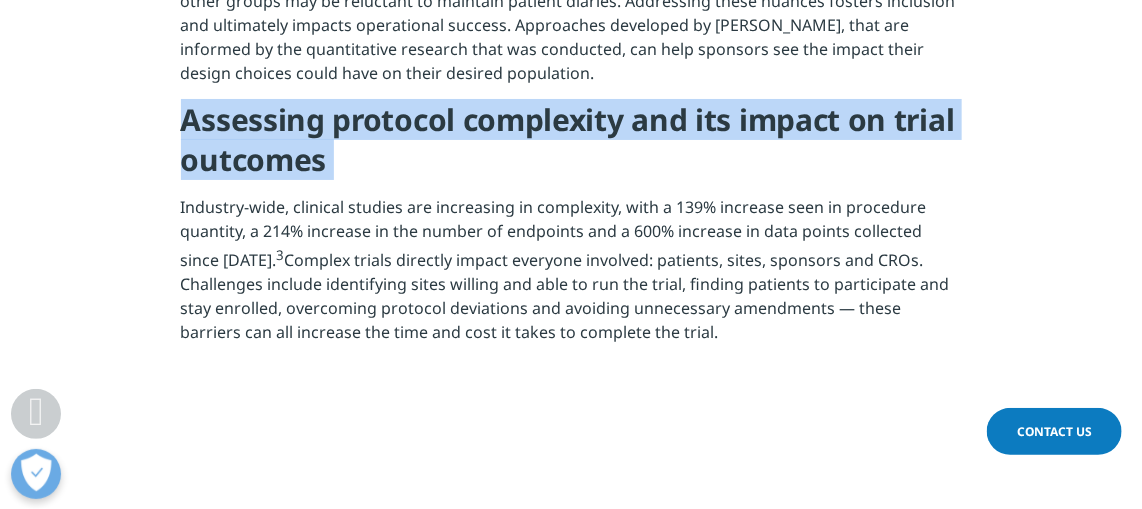 click on "Assessing protocol complexity and its impact on trial outcomes" at bounding box center [568, 139] 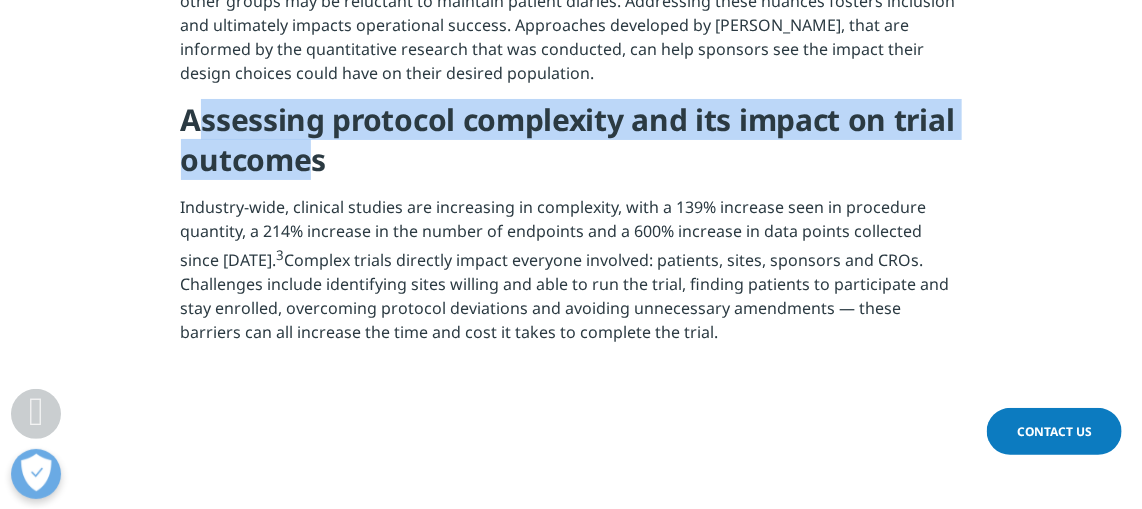 drag, startPoint x: 195, startPoint y: 122, endPoint x: 386, endPoint y: 163, distance: 195.35097 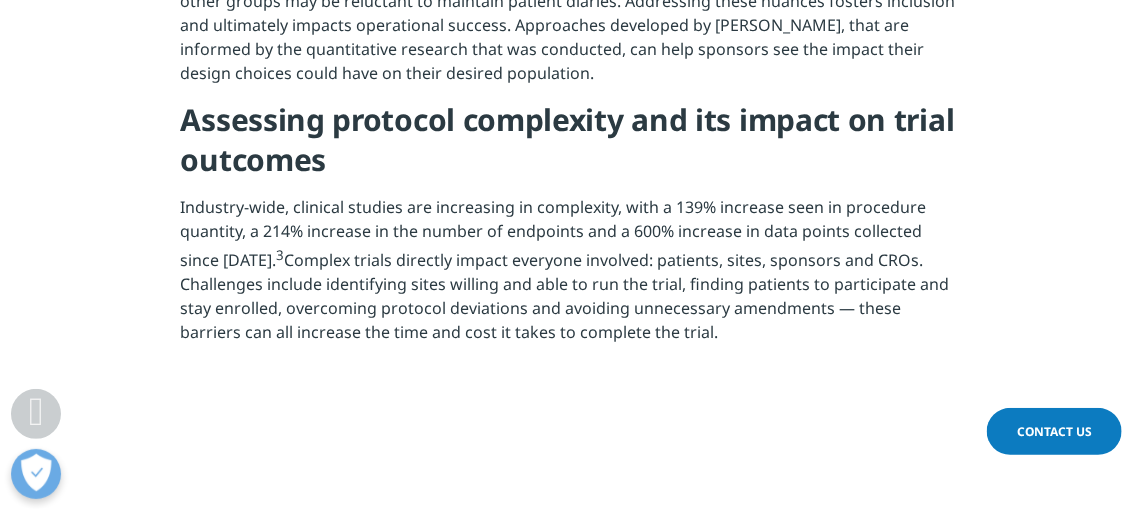 drag, startPoint x: 386, startPoint y: 164, endPoint x: 299, endPoint y: 199, distance: 93.77633 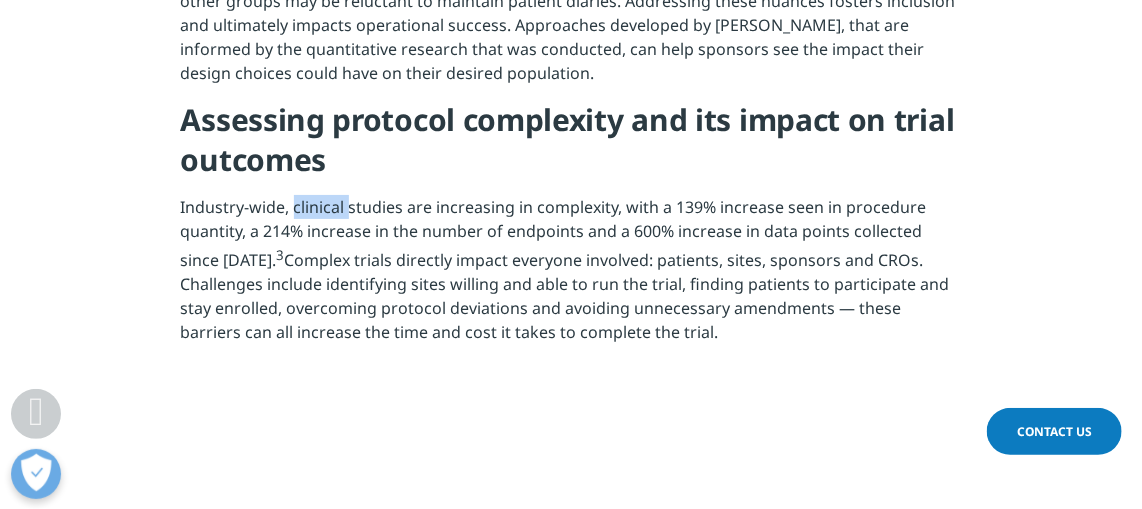 click on "Industry-wide, clinical studies are increasing in complexity, with a 139% increase seen in procedure quantity, a 214% increase in the number of endpoints and a 600% increase in data points collected since 2005. 3  Complex trials directly impact everyone involved: patients, sites, sponsors and CROs. Challenges include identifying sites willing and able to run the trial, finding patients to participate and stay enrolled, overcoming protocol deviations and avoiding unnecessary amendments — these barriers can all increase the time and cost it takes to complete the trial." at bounding box center (571, 277) 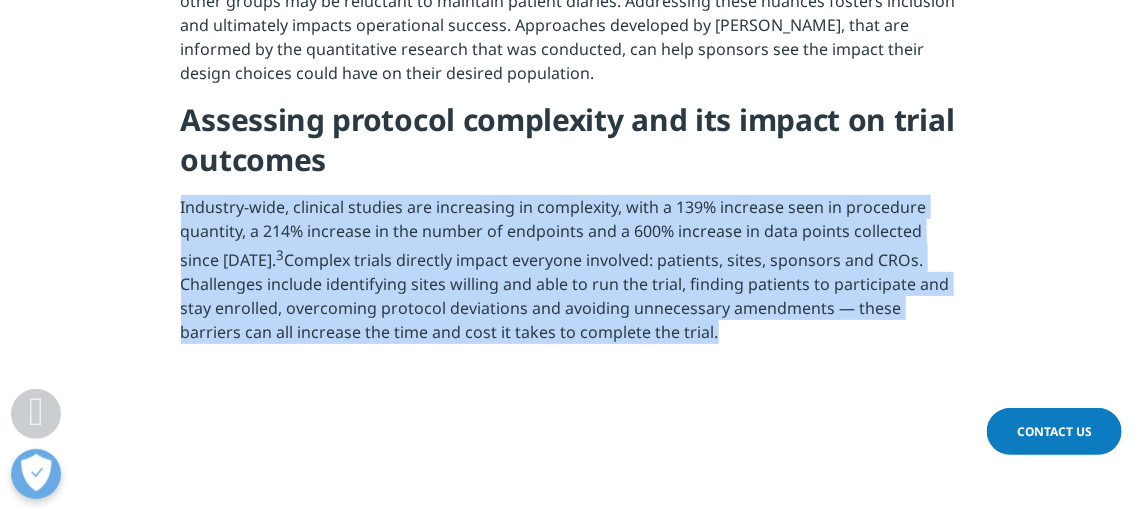 click on "Industry-wide, clinical studies are increasing in complexity, with a 139% increase seen in procedure quantity, a 214% increase in the number of endpoints and a 600% increase in data points collected since 2005. 3  Complex trials directly impact everyone involved: patients, sites, sponsors and CROs. Challenges include identifying sites willing and able to run the trial, finding patients to participate and stay enrolled, overcoming protocol deviations and avoiding unnecessary amendments — these barriers can all increase the time and cost it takes to complete the trial." at bounding box center (571, 277) 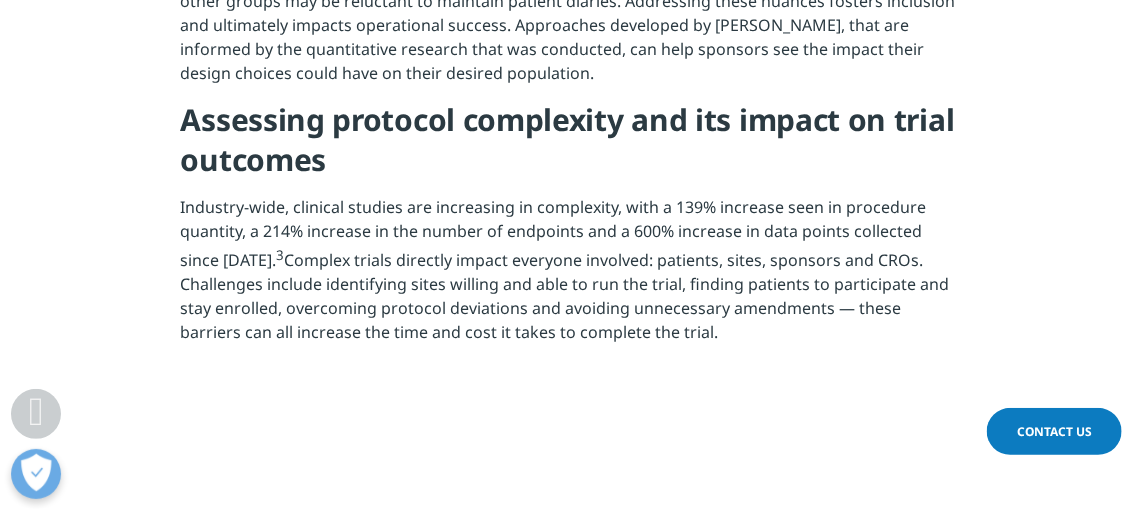 drag, startPoint x: 299, startPoint y: 199, endPoint x: 243, endPoint y: 119, distance: 97.65244 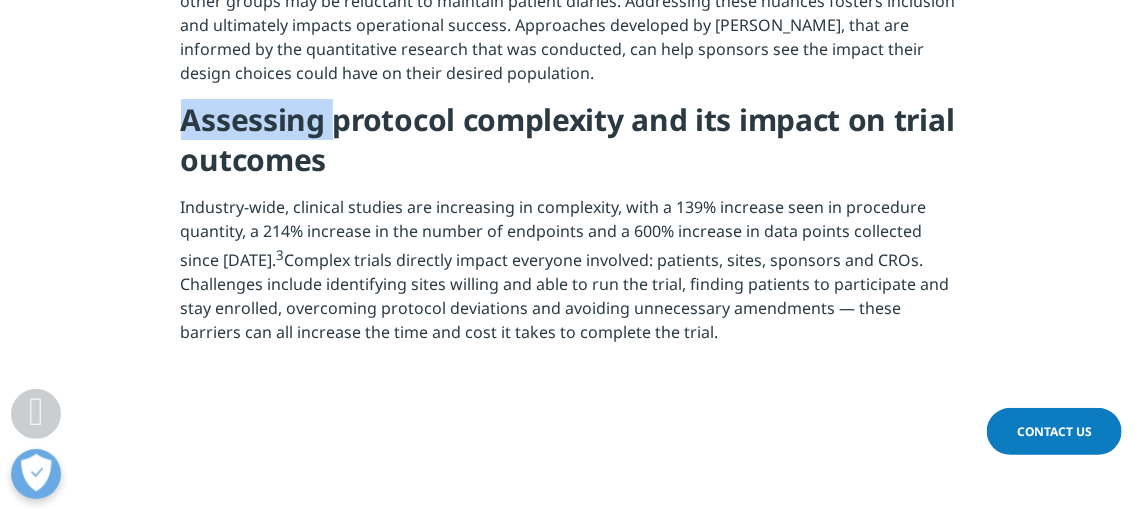 click on "Assessing protocol complexity and its impact on trial outcomes" at bounding box center (568, 139) 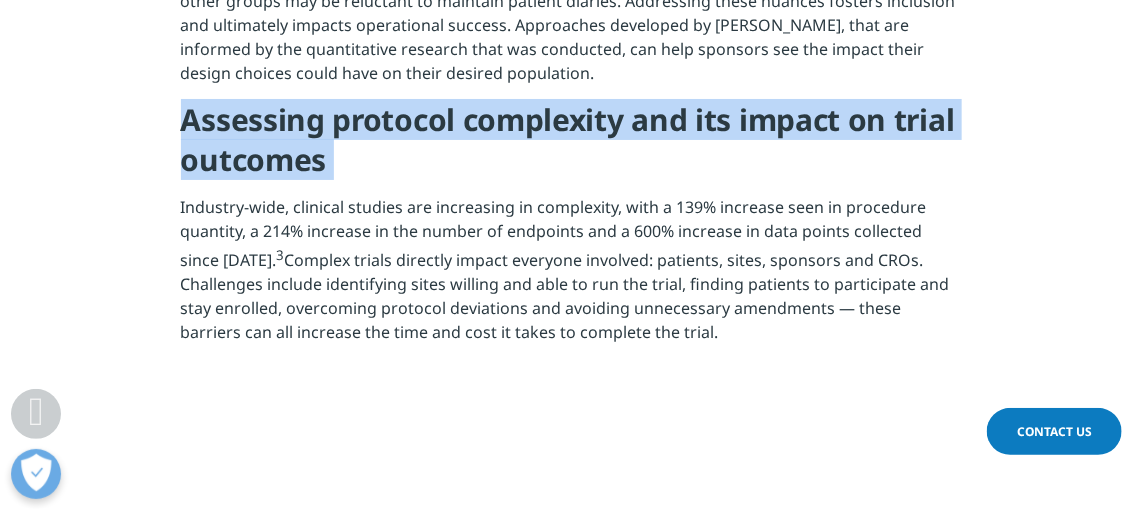 click on "Assessing protocol complexity and its impact on trial outcomes" at bounding box center [568, 139] 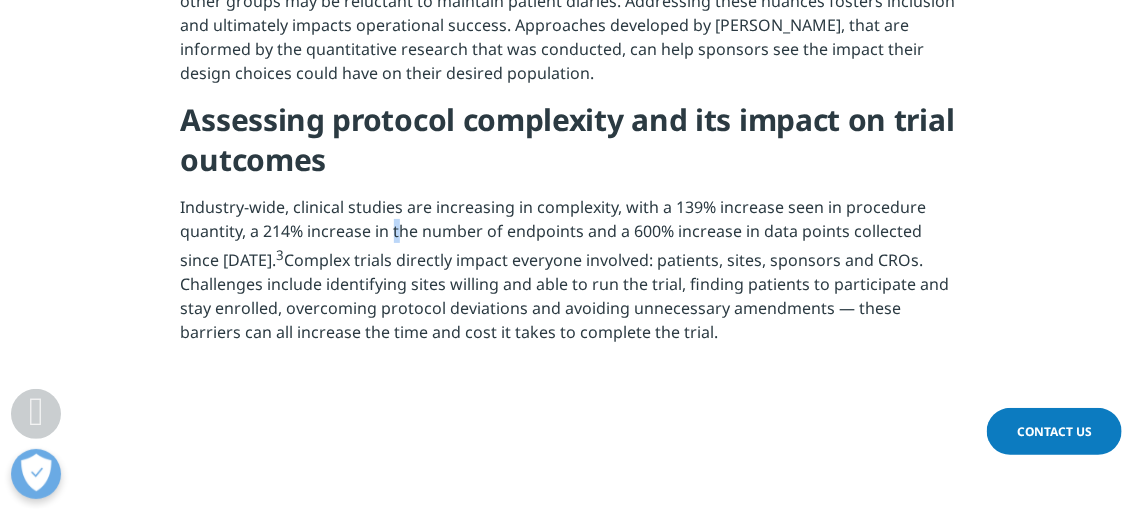 drag, startPoint x: 243, startPoint y: 119, endPoint x: 396, endPoint y: 240, distance: 195.06409 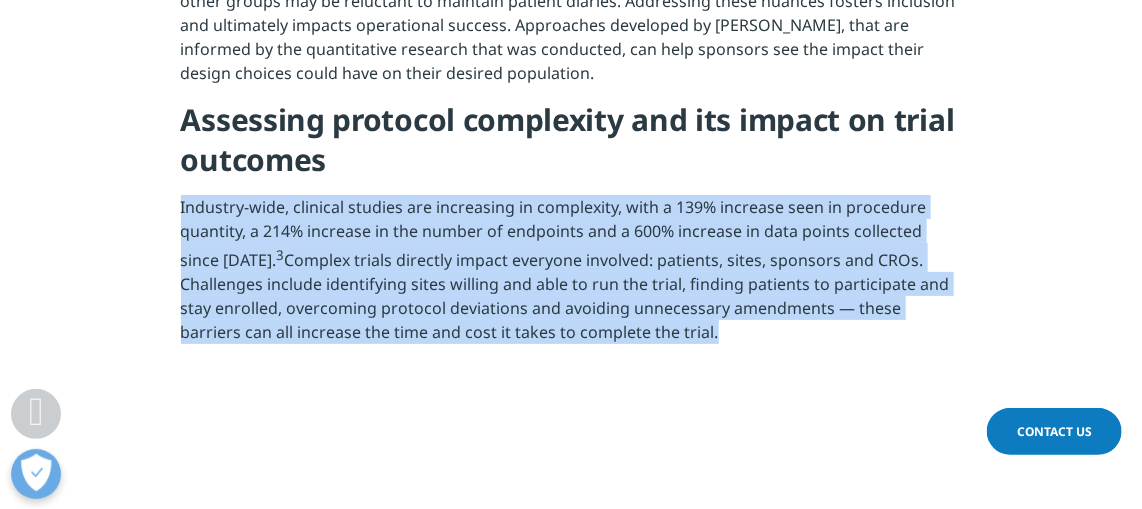 click on "Industry-wide, clinical studies are increasing in complexity, with a 139% increase seen in procedure quantity, a 214% increase in the number of endpoints and a 600% increase in data points collected since 2005. 3  Complex trials directly impact everyone involved: patients, sites, sponsors and CROs. Challenges include identifying sites willing and able to run the trial, finding patients to participate and stay enrolled, overcoming protocol deviations and avoiding unnecessary amendments — these barriers can all increase the time and cost it takes to complete the trial." at bounding box center [571, 277] 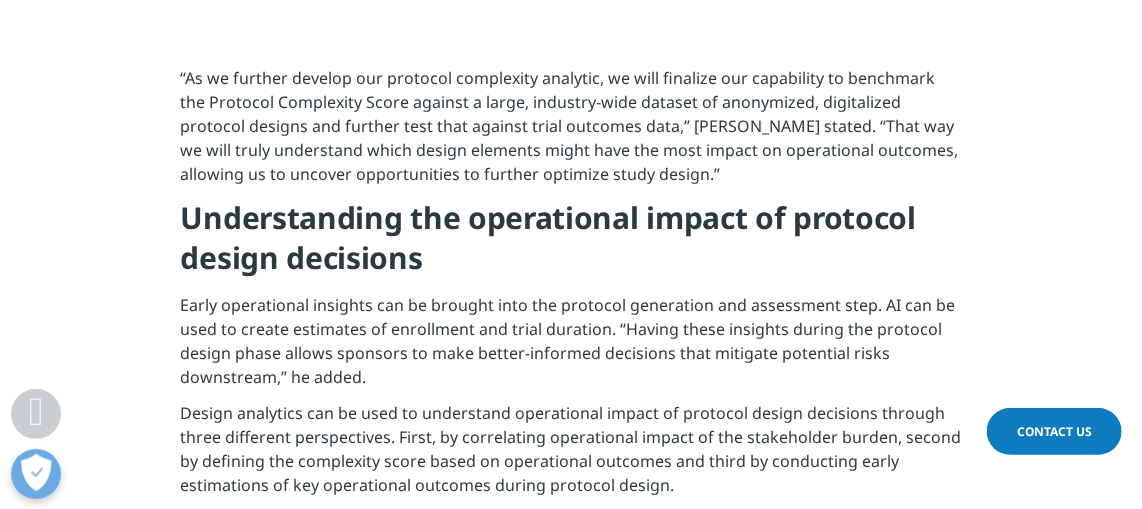 scroll, scrollTop: 3454, scrollLeft: 0, axis: vertical 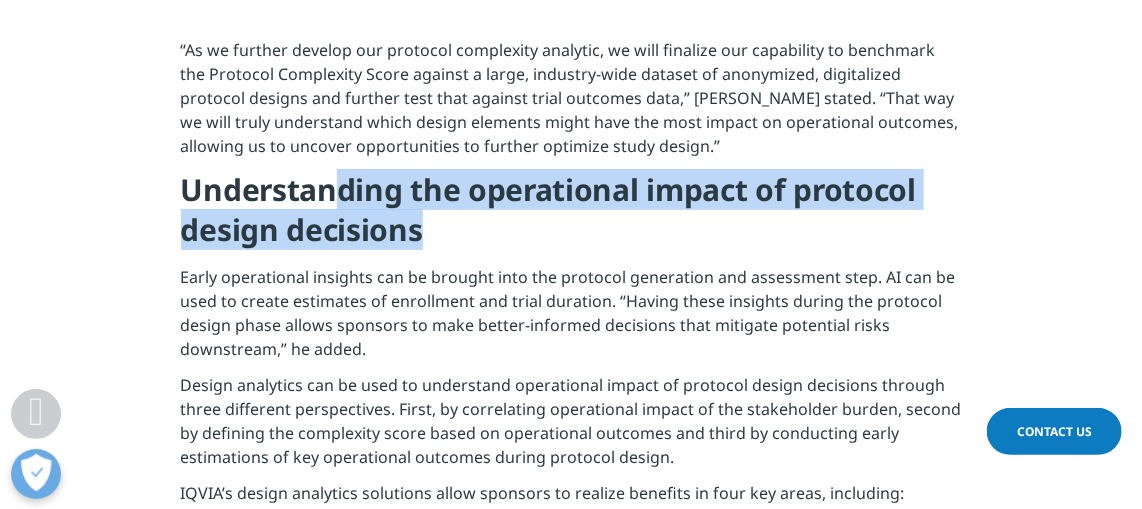 drag, startPoint x: 342, startPoint y: 193, endPoint x: 469, endPoint y: 234, distance: 133.45412 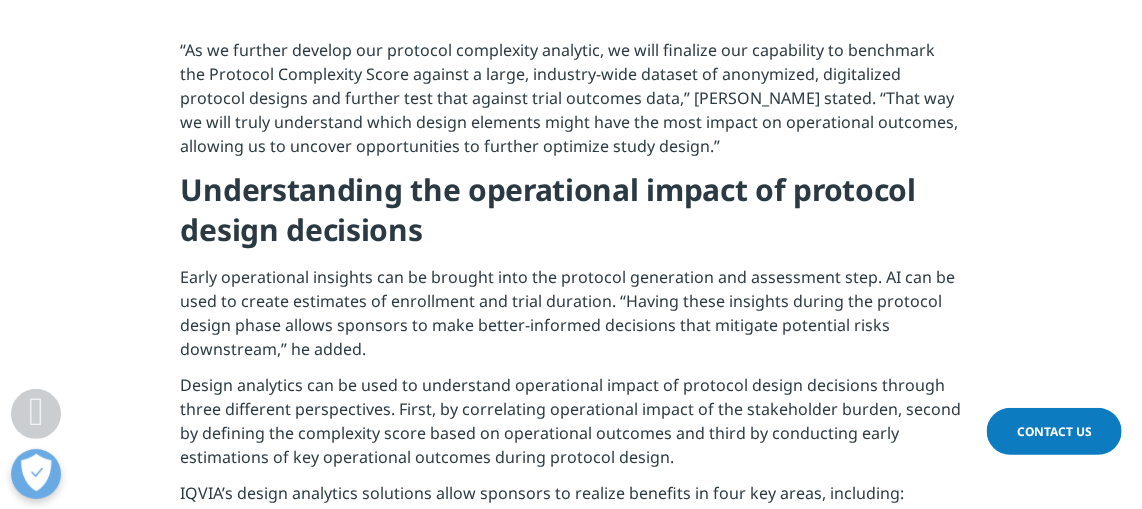 click on "Understanding the operational impact of protocol design decisions" at bounding box center (549, 209) 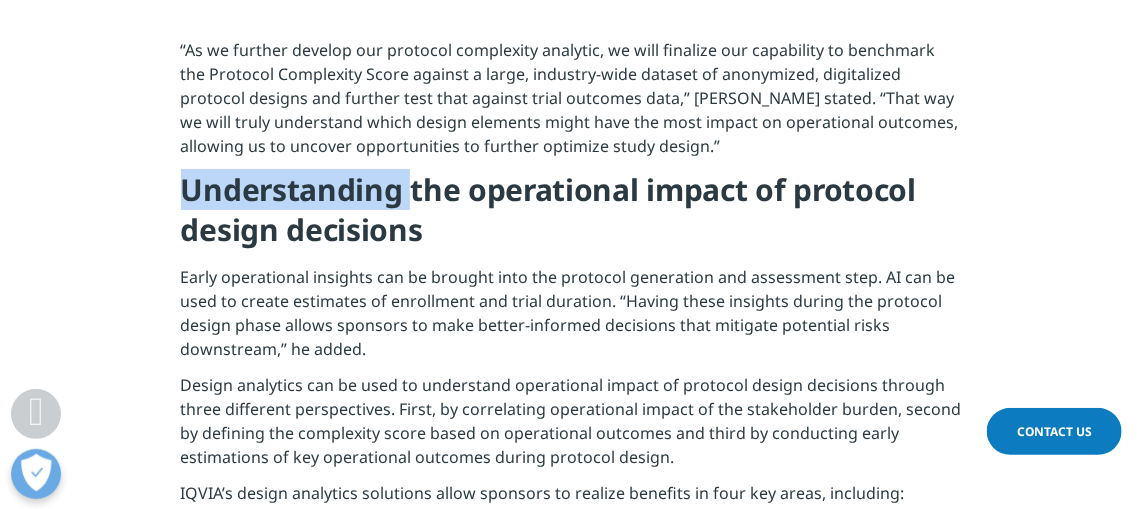click on "Understanding the operational impact of protocol design decisions" at bounding box center [549, 209] 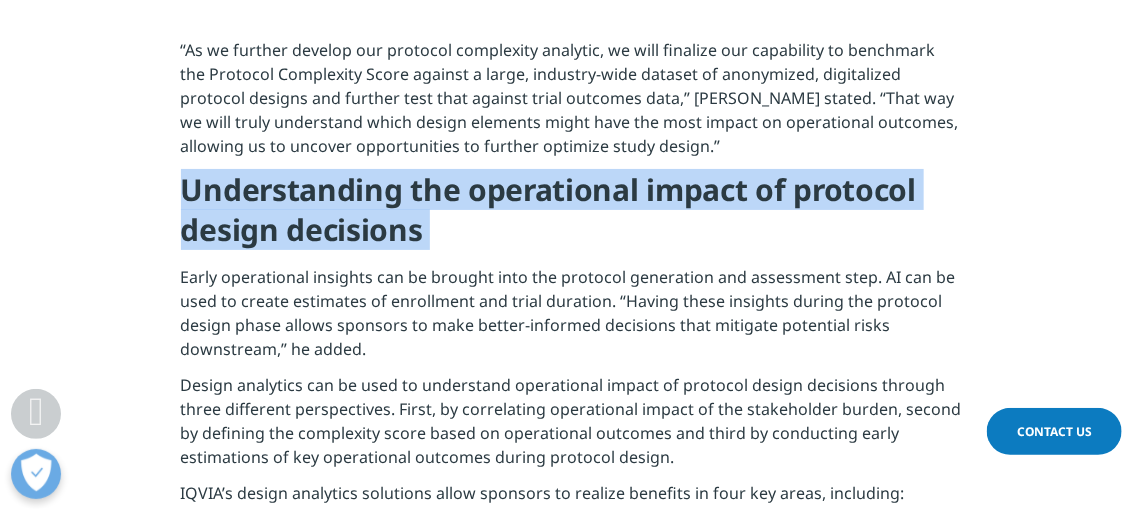 click on "Understanding the operational impact of protocol design decisions" at bounding box center (549, 209) 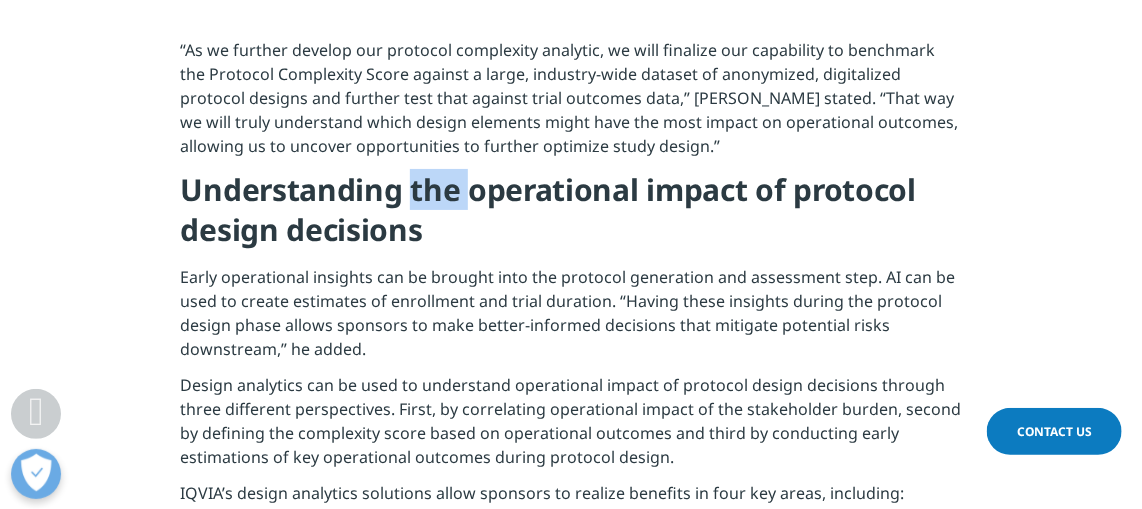 click on "Understanding the operational impact of protocol design decisions" at bounding box center [549, 209] 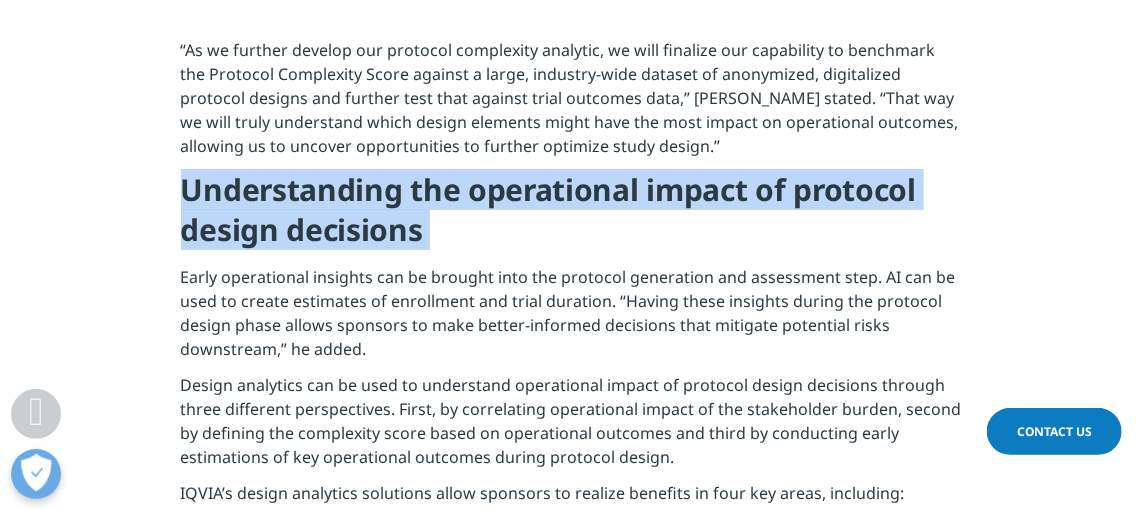 click on "Understanding the operational impact of protocol design decisions" at bounding box center [549, 209] 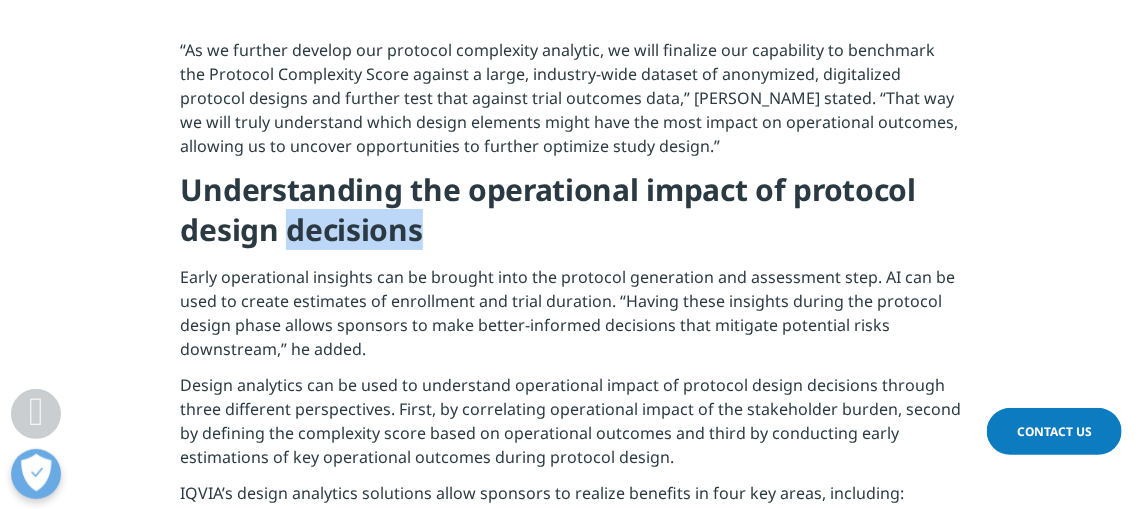 click on "Understanding the operational impact of protocol design decisions" at bounding box center (549, 209) 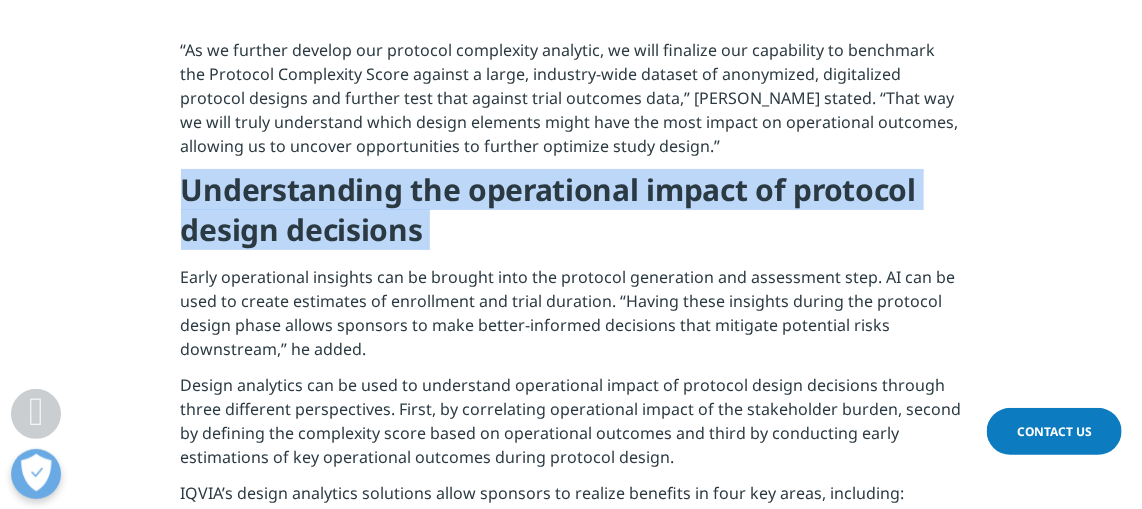 click on "Understanding the operational impact of protocol design decisions" at bounding box center (549, 209) 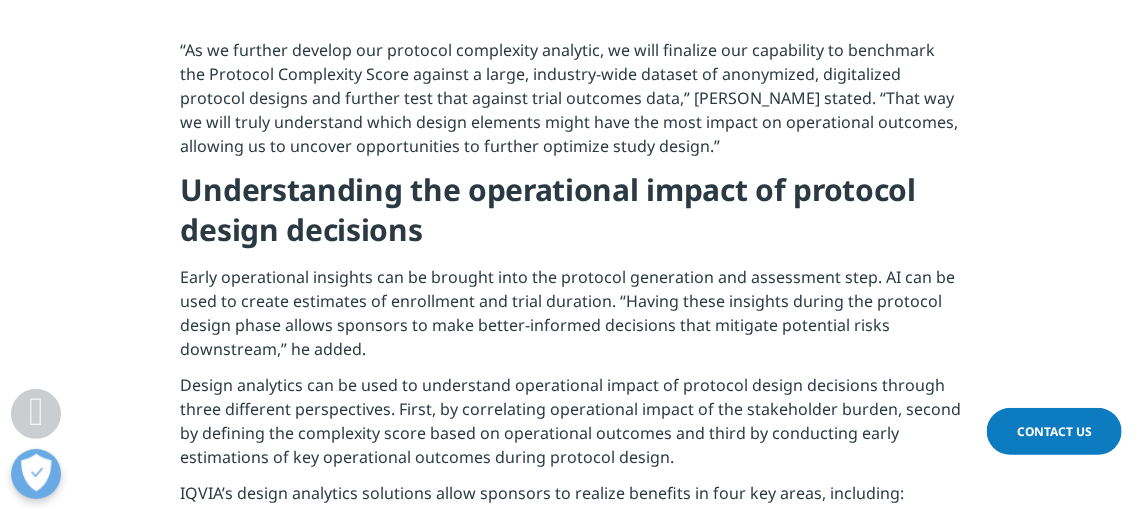 click on "Understanding the operational impact of protocol design decisions" at bounding box center [549, 209] 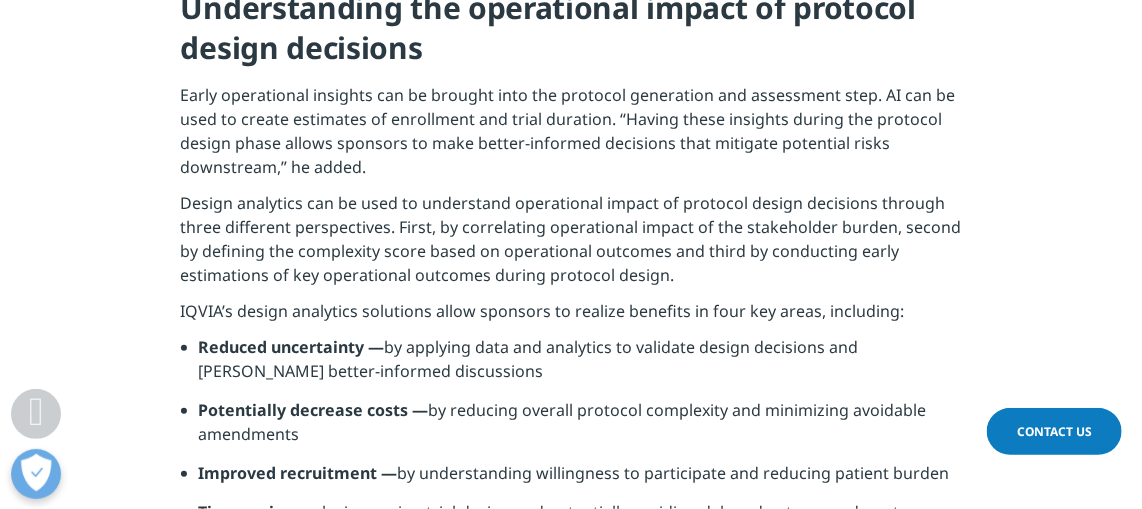 scroll, scrollTop: 3727, scrollLeft: 0, axis: vertical 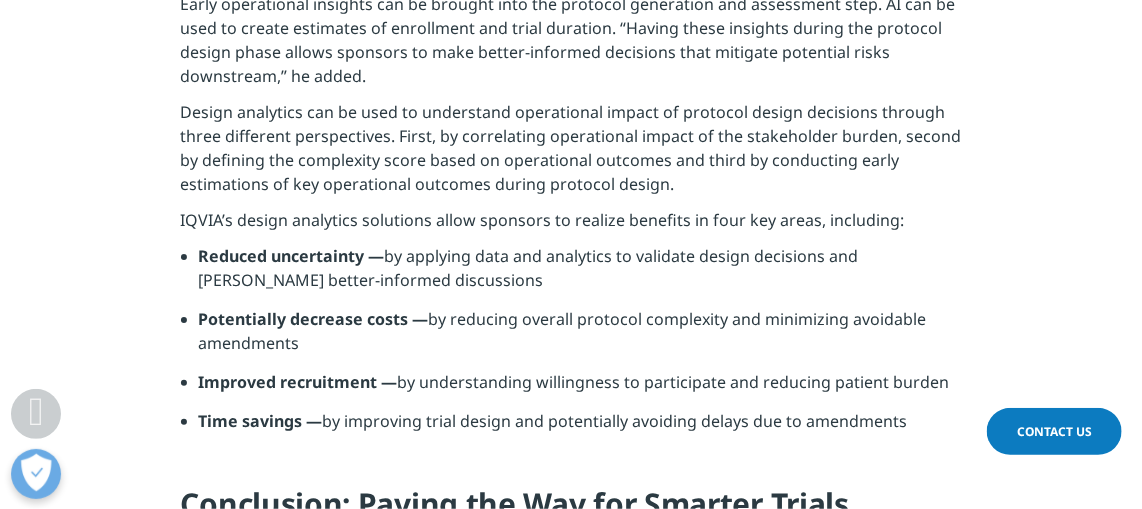 click on "Potentially decrease costs —" at bounding box center (314, 319) 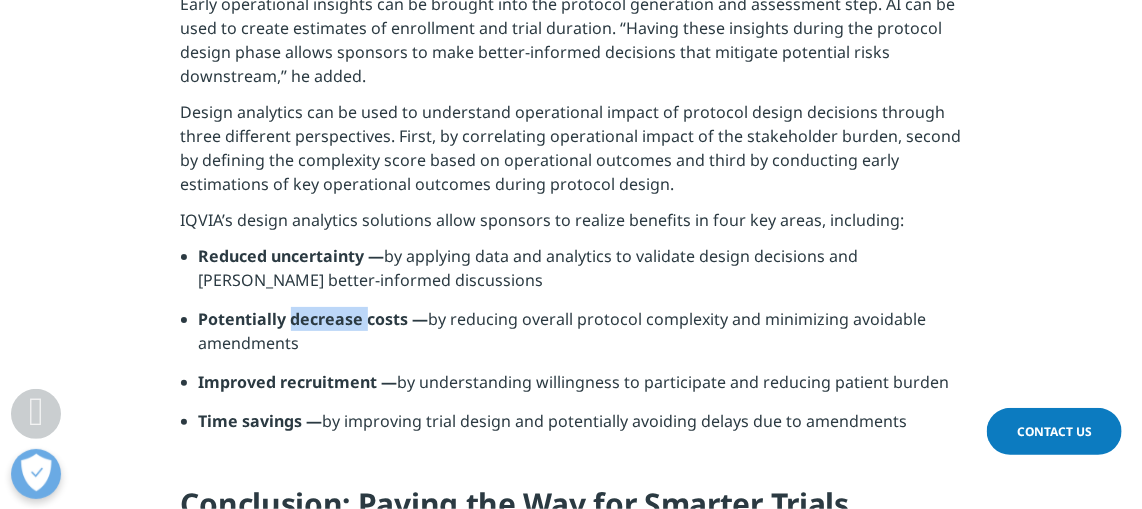 click on "Potentially decrease costs —" at bounding box center (314, 319) 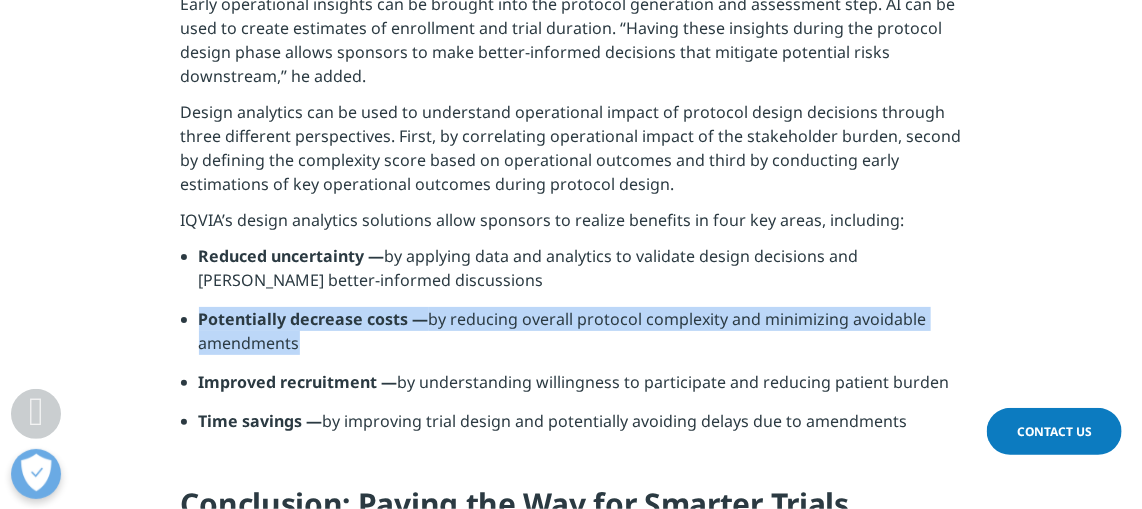 click on "Potentially decrease costs —" at bounding box center [314, 319] 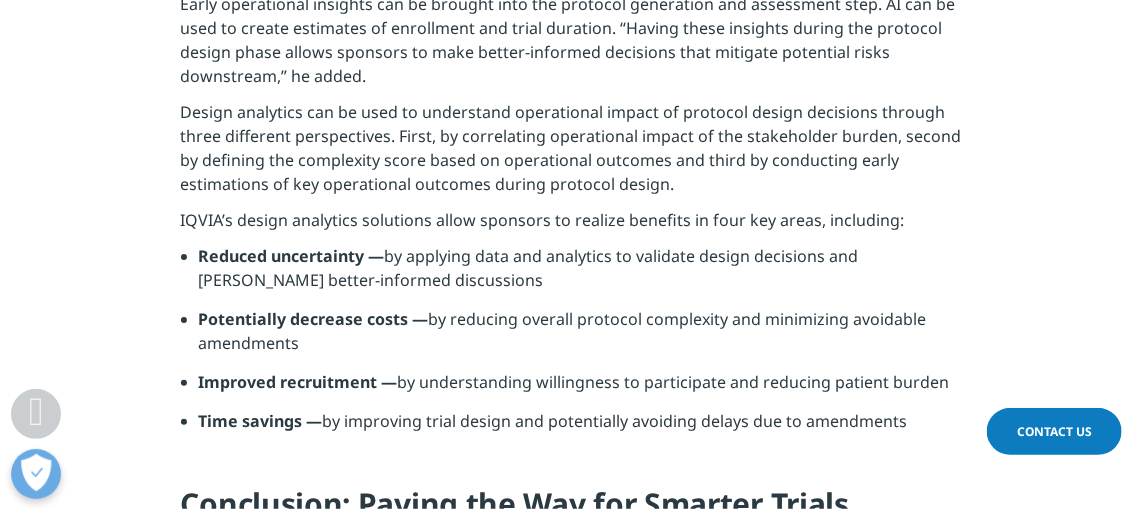 drag, startPoint x: 334, startPoint y: 311, endPoint x: 333, endPoint y: 377, distance: 66.007576 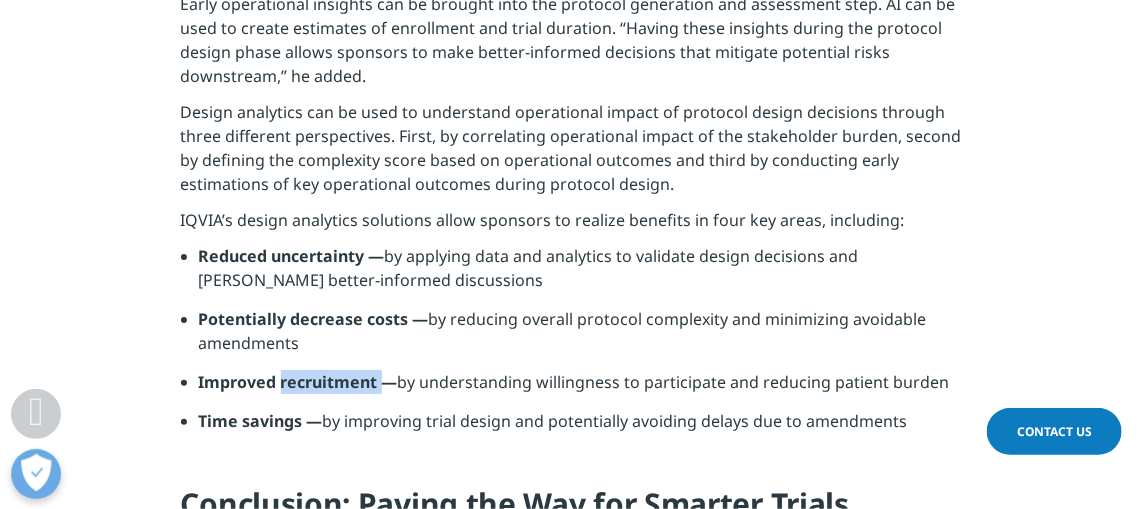 click on "Improved recruitment —" at bounding box center (298, 382) 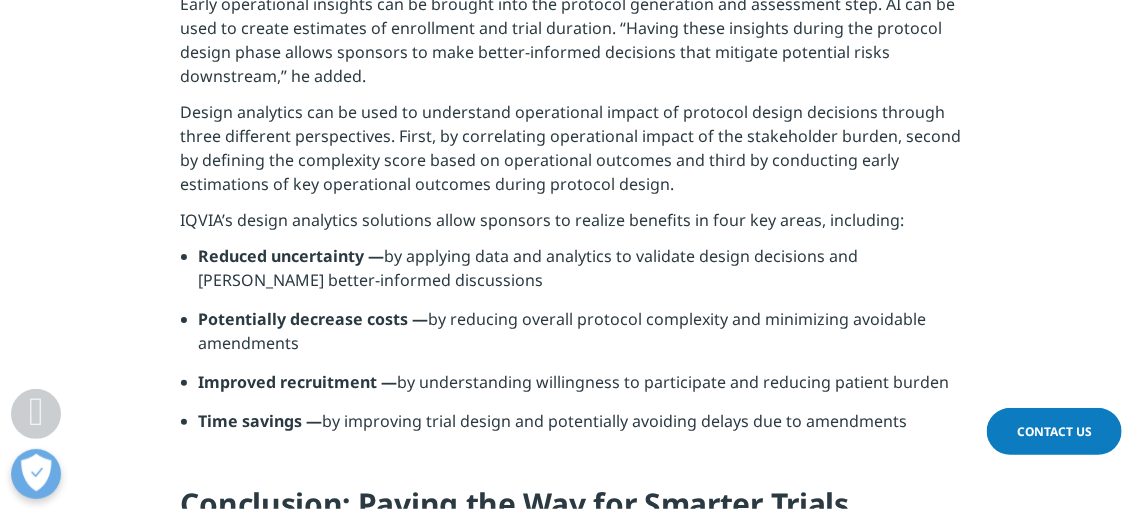 click on "Time savings —" at bounding box center (261, 421) 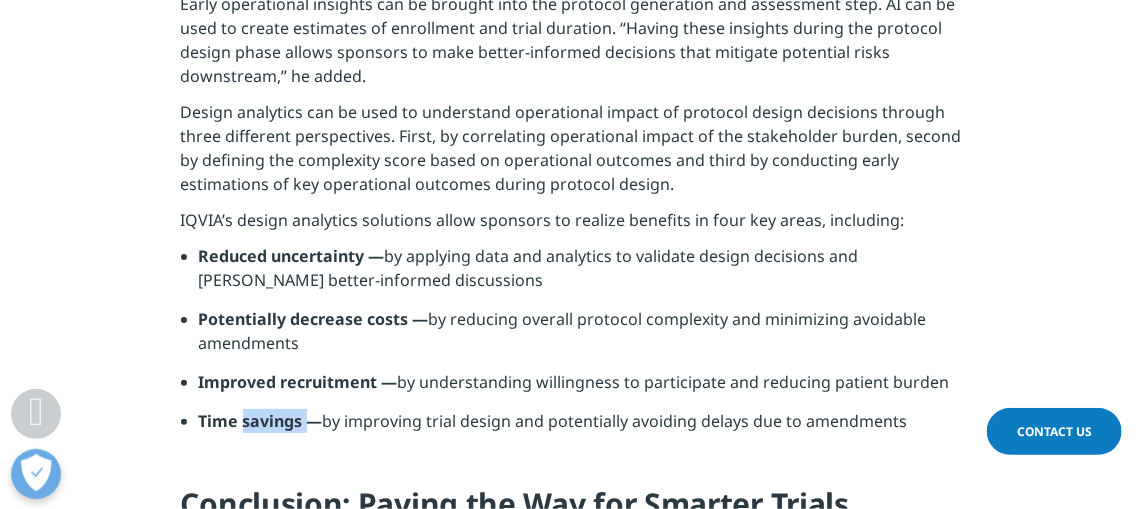 click on "Time savings —" at bounding box center [261, 421] 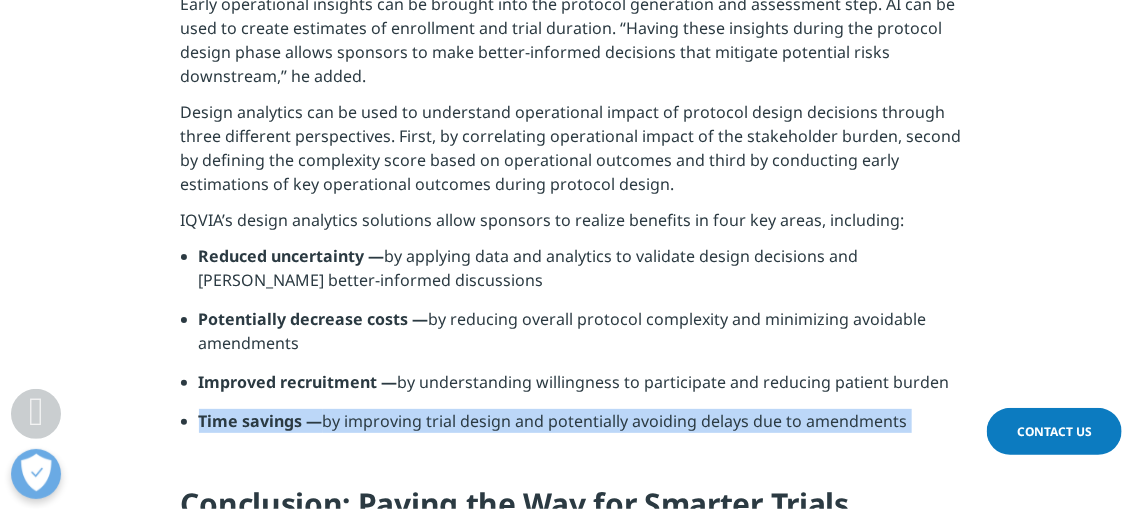 click on "Time savings —" at bounding box center (261, 421) 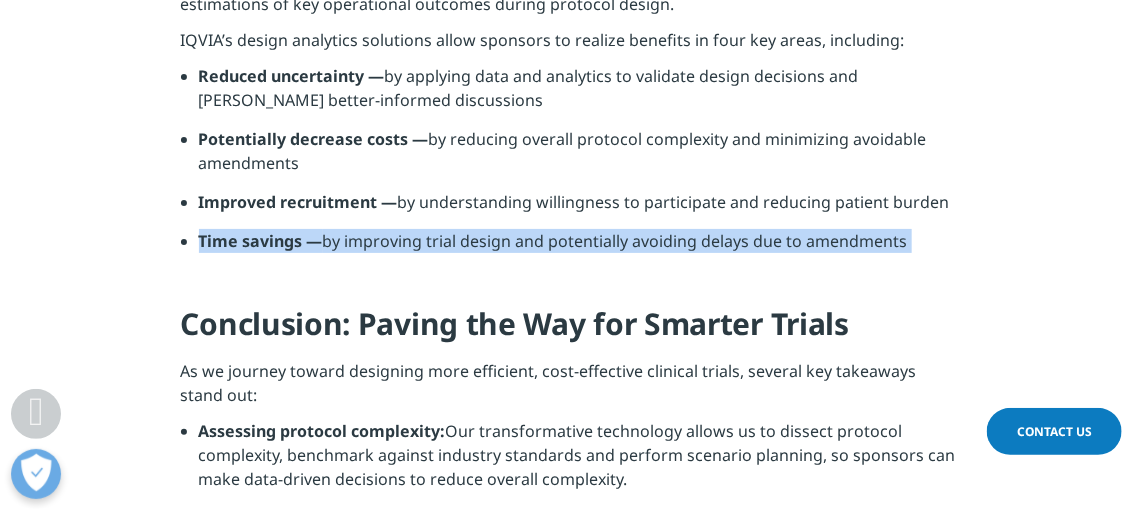 scroll, scrollTop: 3909, scrollLeft: 0, axis: vertical 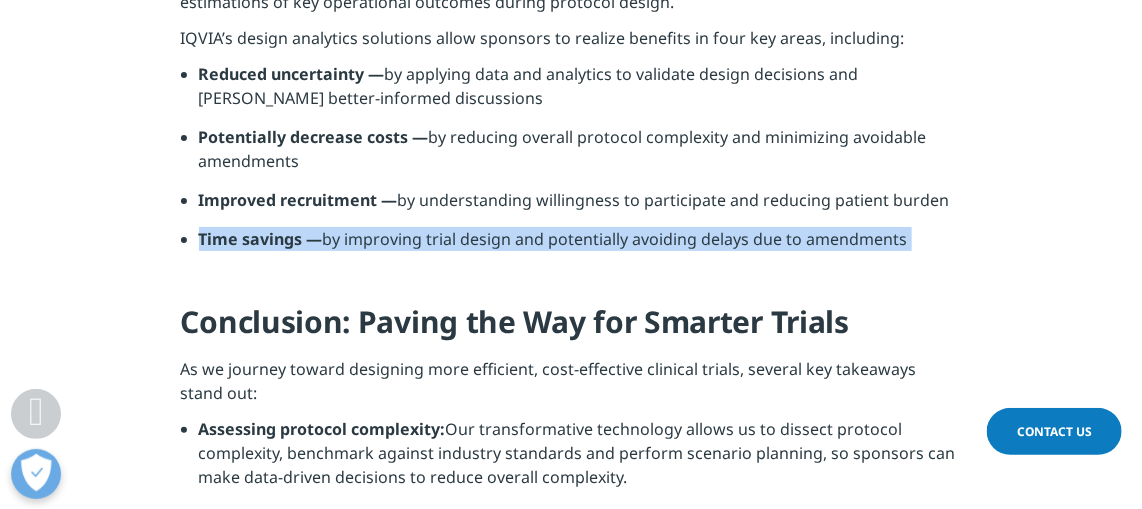 click on "Time savings —  by improving trial design and potentially avoiding delays due to amendments" at bounding box center [580, 246] 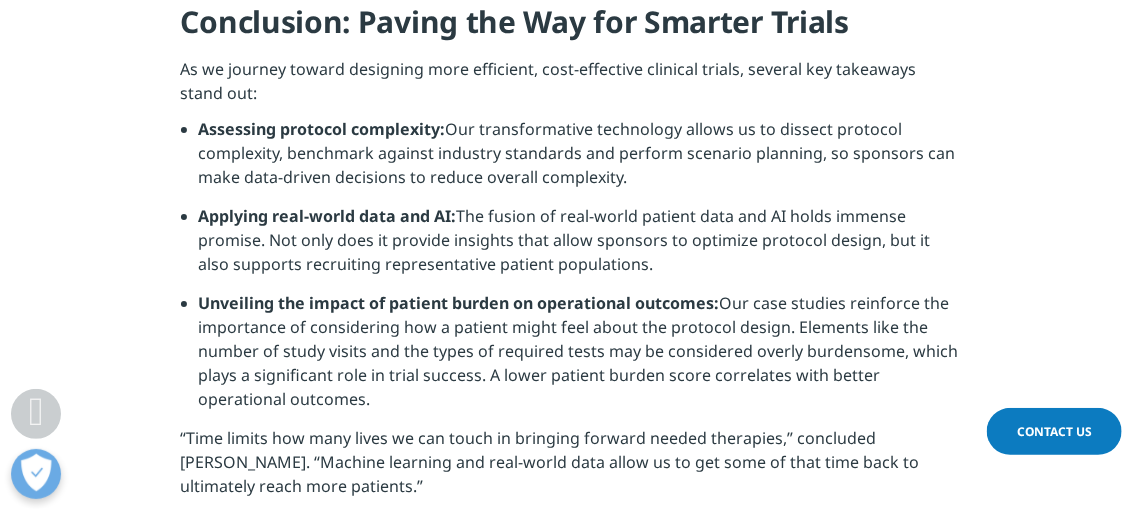 scroll, scrollTop: 4272, scrollLeft: 0, axis: vertical 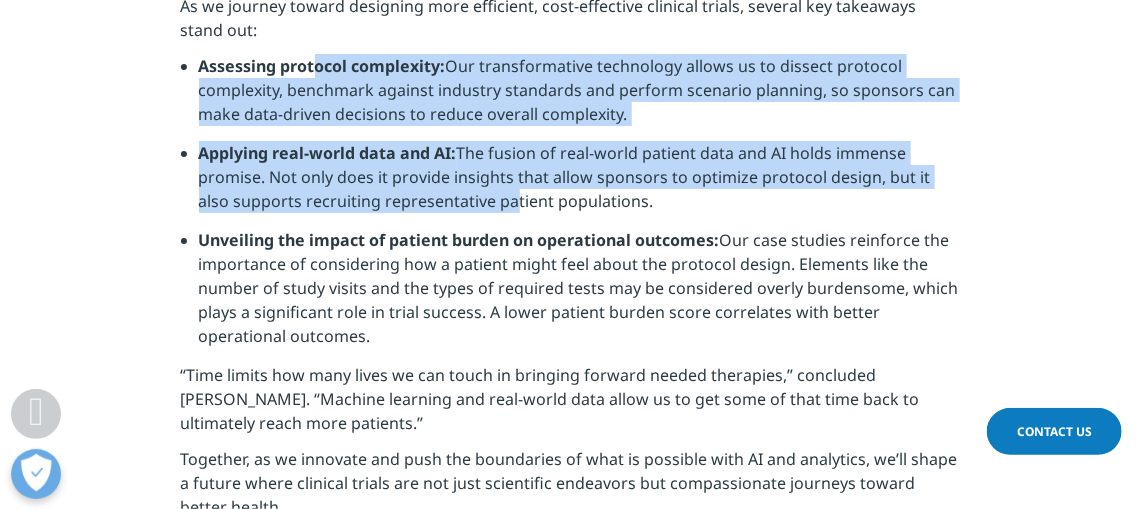 drag, startPoint x: 378, startPoint y: 107, endPoint x: 478, endPoint y: 216, distance: 147.92227 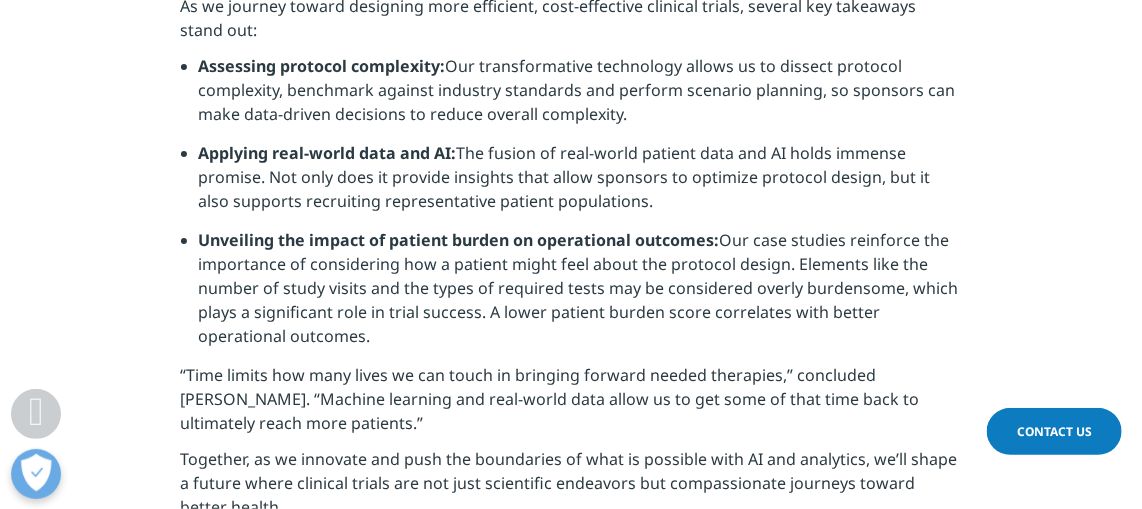 drag, startPoint x: 478, startPoint y: 216, endPoint x: 507, endPoint y: 269, distance: 60.41523 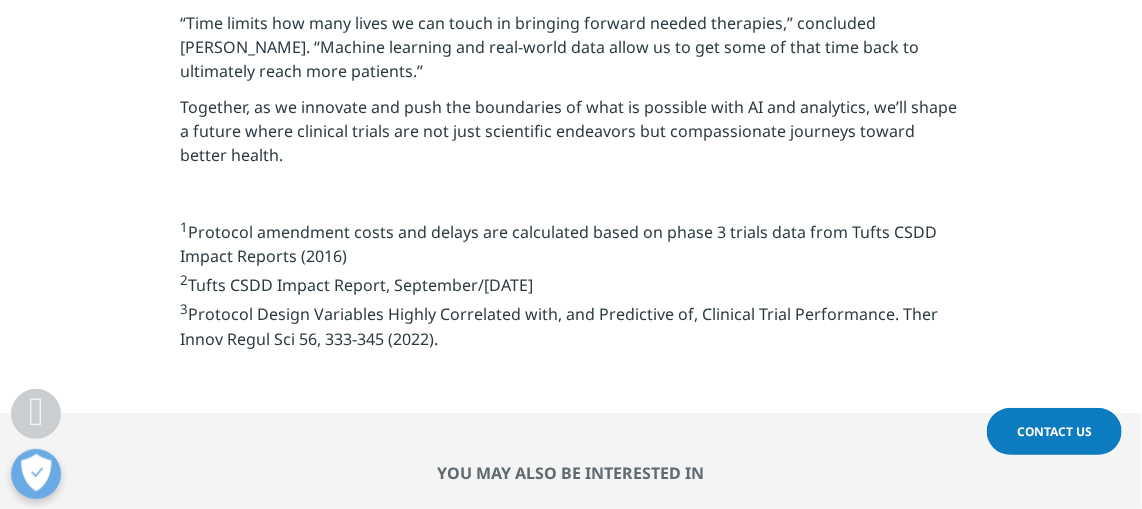 scroll, scrollTop: 4727, scrollLeft: 0, axis: vertical 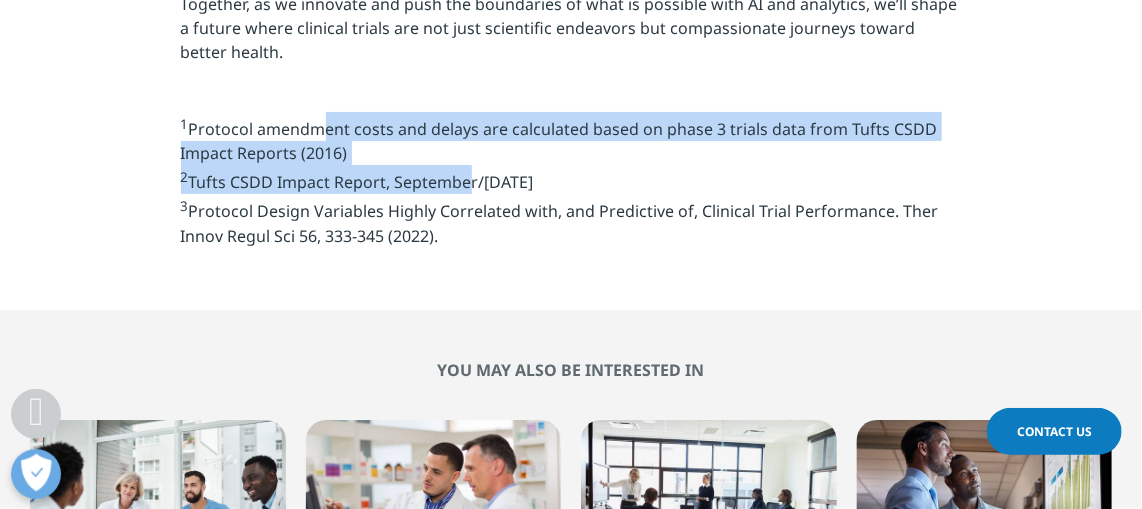 drag, startPoint x: 358, startPoint y: 149, endPoint x: 459, endPoint y: 176, distance: 104.54664 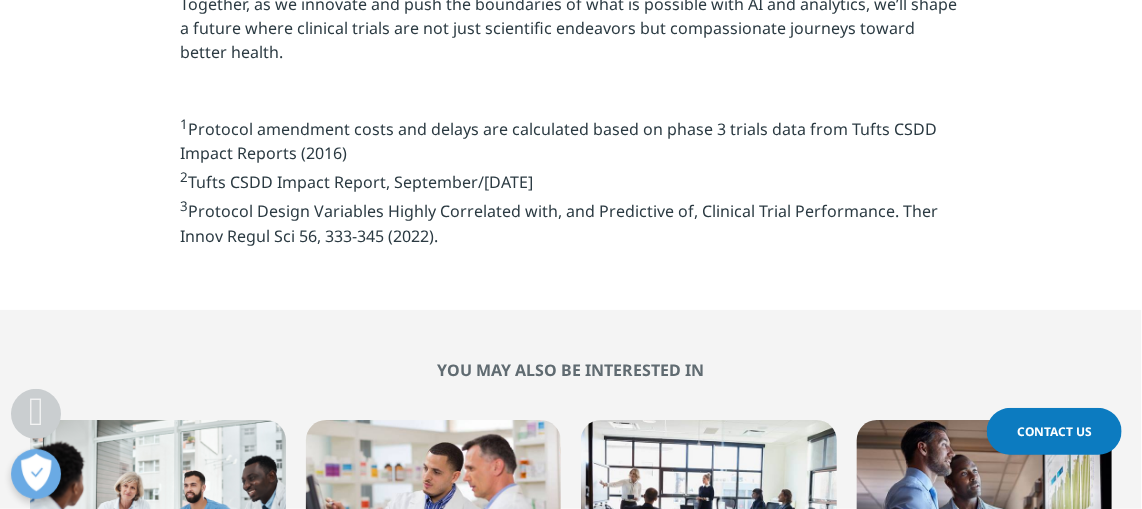 click on "1  Protocol amendment costs and delays are calculated based on phase 3 trials data from Tufts CSDD Impact Reports (2016)
2  Tufts CSDD Impact Report, September/October 2024
3  Protocol Design Variables Highly Correlated with, and Predictive of, Clinical Trial Performance. Ther Innov Regul Sci 56, 333-345 (2022)." at bounding box center [571, 186] 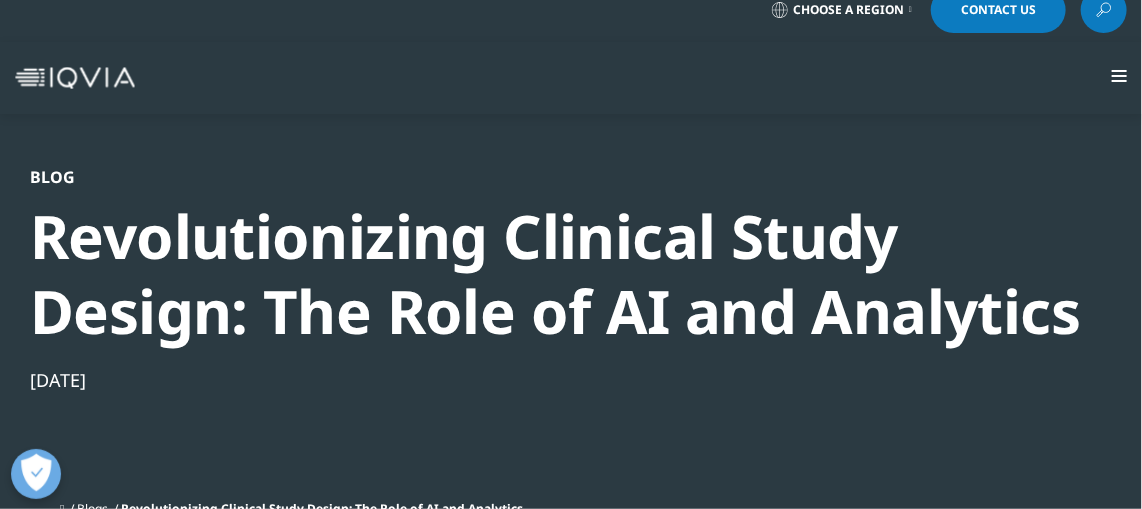 scroll, scrollTop: 0, scrollLeft: 0, axis: both 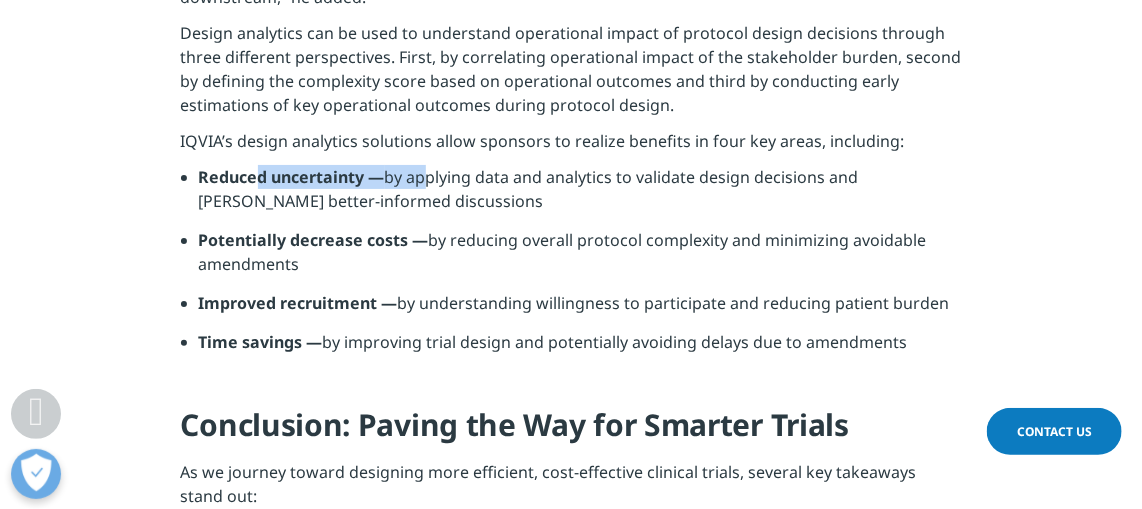 drag, startPoint x: 249, startPoint y: 178, endPoint x: 409, endPoint y: 179, distance: 160.00313 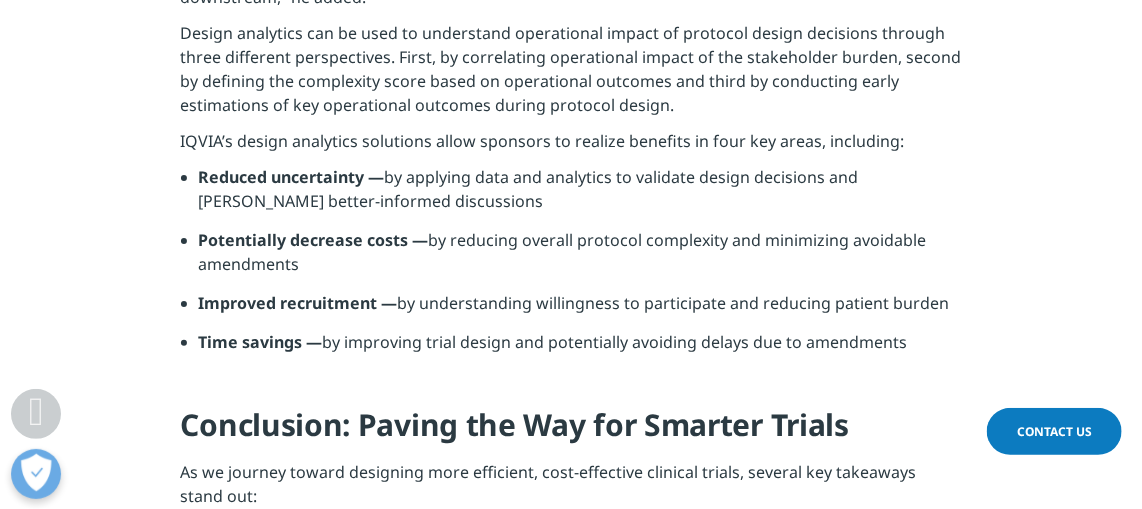 drag, startPoint x: 433, startPoint y: 237, endPoint x: 319, endPoint y: 306, distance: 133.25539 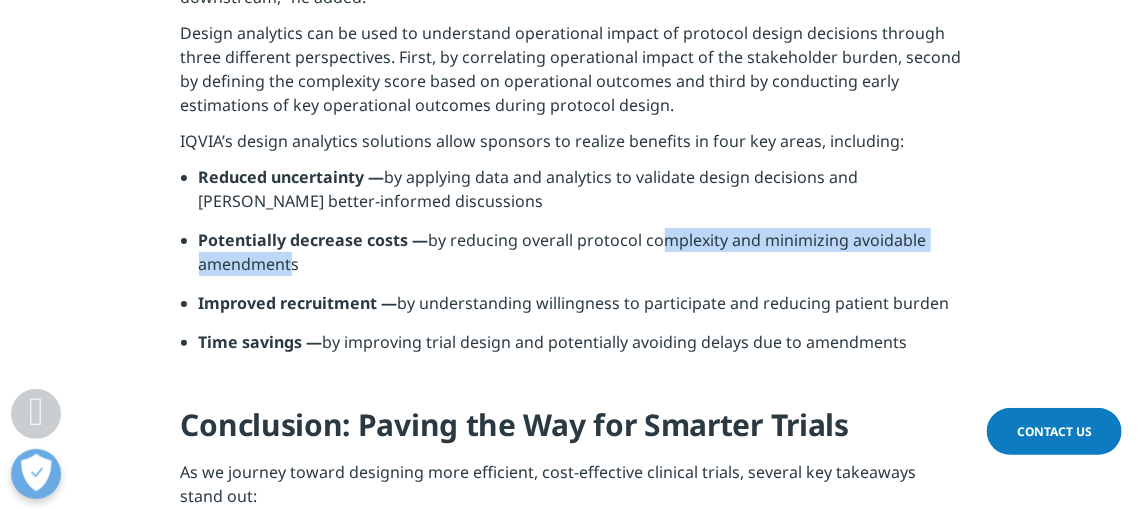 drag, startPoint x: 744, startPoint y: 235, endPoint x: 291, endPoint y: 262, distance: 453.80392 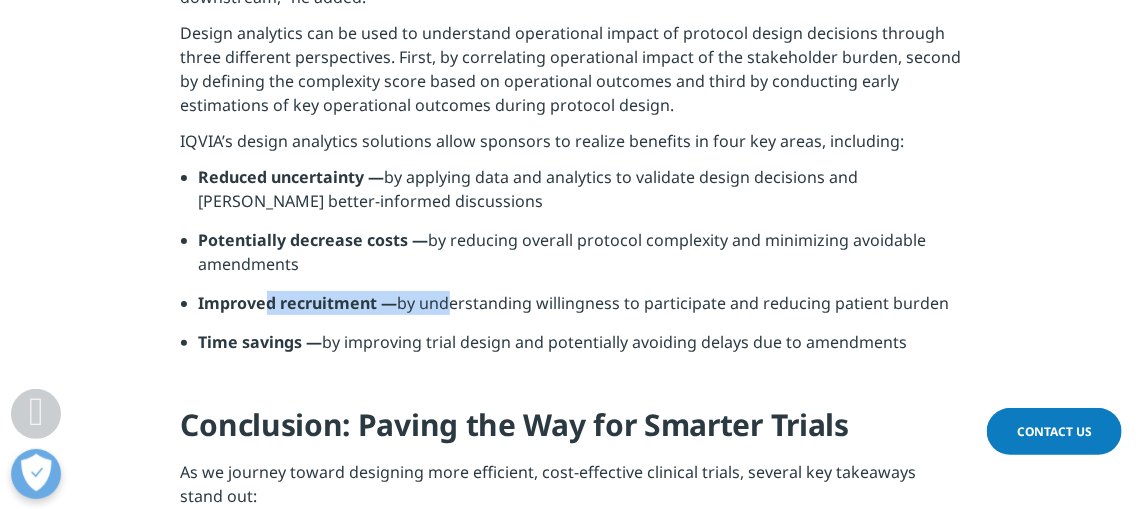 drag, startPoint x: 291, startPoint y: 262, endPoint x: 447, endPoint y: 307, distance: 162.3607 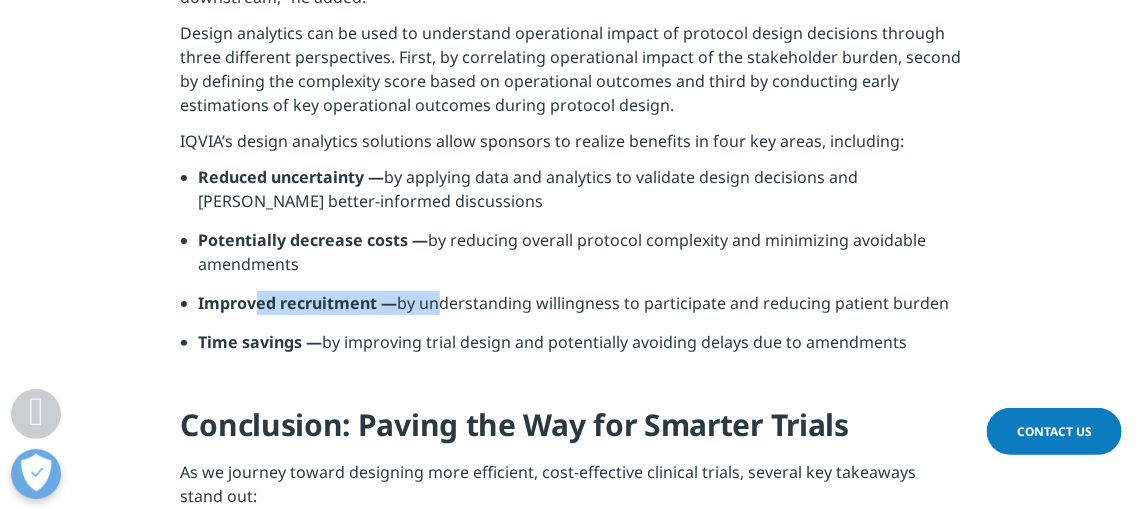 drag, startPoint x: 255, startPoint y: 307, endPoint x: 436, endPoint y: 315, distance: 181.17671 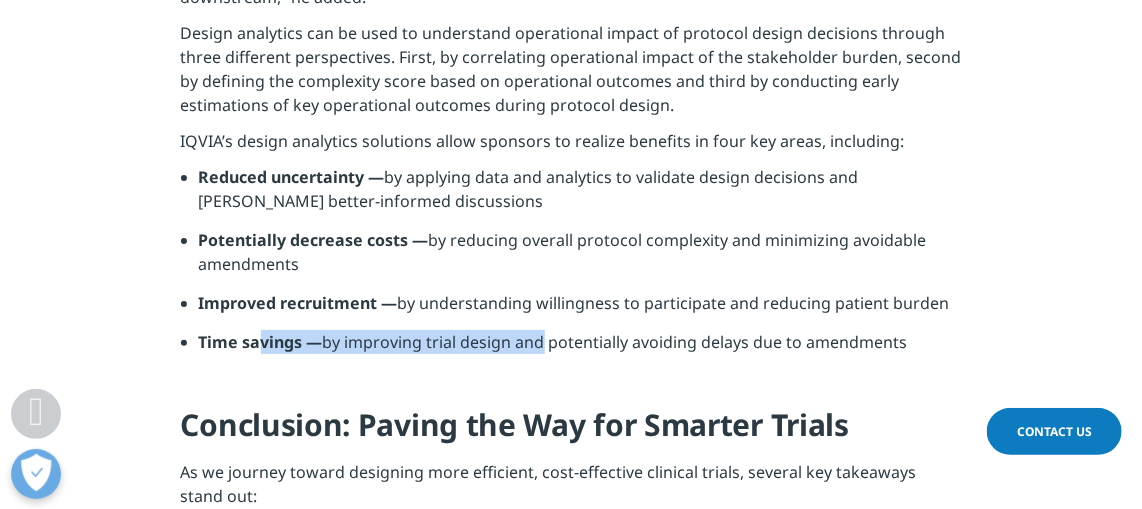drag, startPoint x: 436, startPoint y: 315, endPoint x: 546, endPoint y: 344, distance: 113.758514 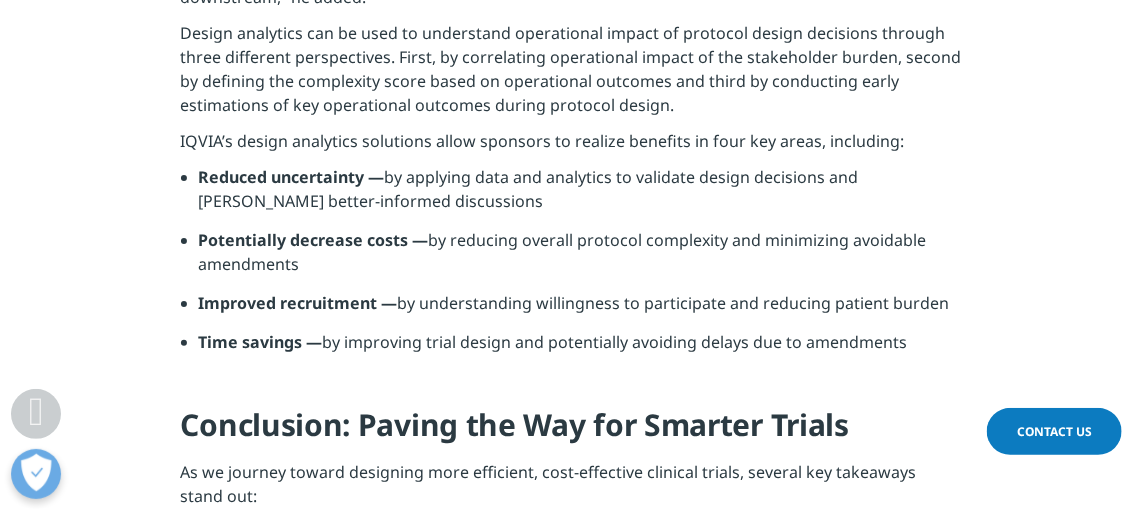 click on "Improved recruitment —  by understanding willingness to participate and reducing patient burden" at bounding box center (580, 310) 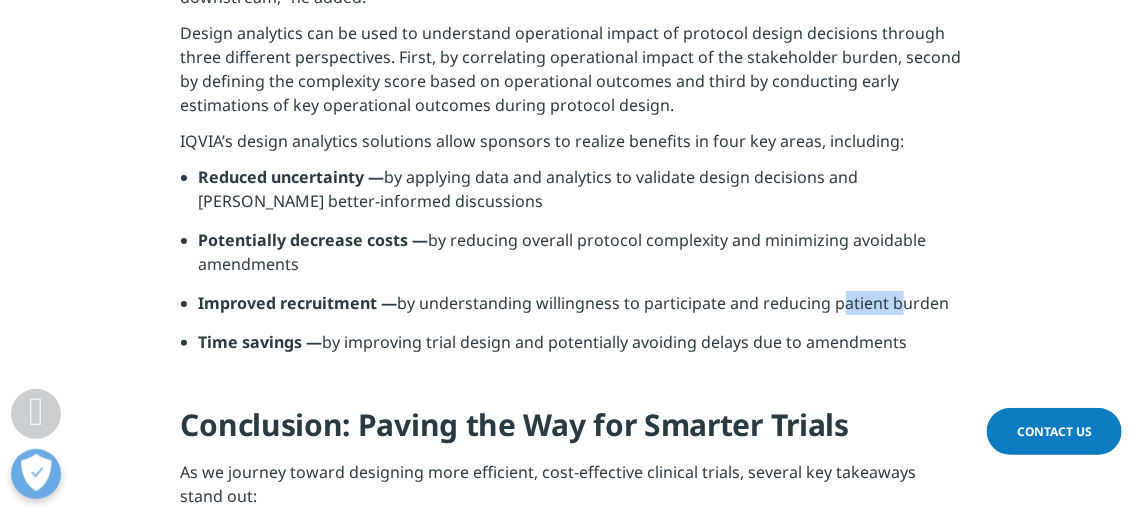 click on "Improved recruitment —  by understanding willingness to participate and reducing patient burden" at bounding box center (580, 310) 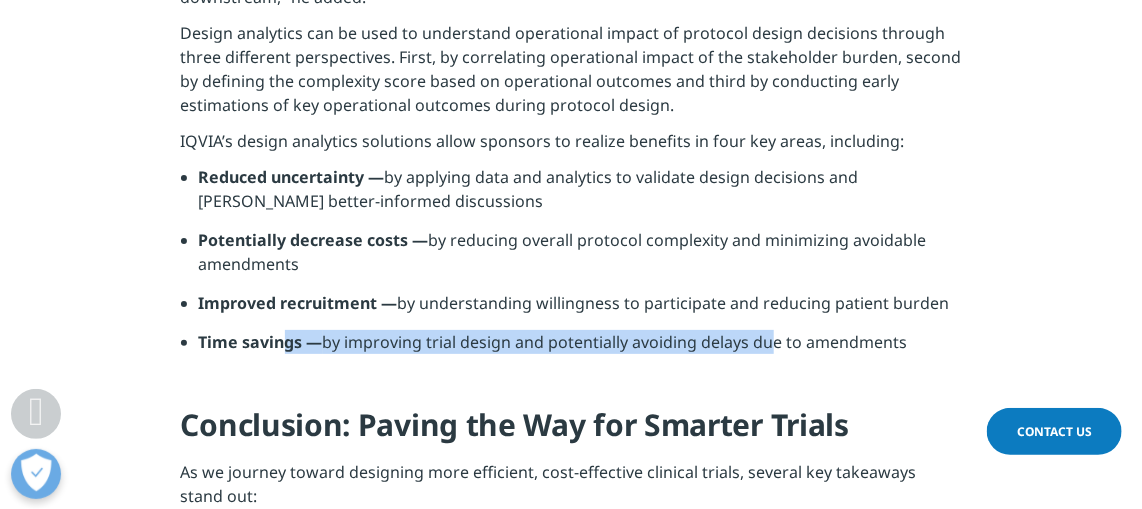 drag, startPoint x: 286, startPoint y: 336, endPoint x: 772, endPoint y: 345, distance: 486.0833 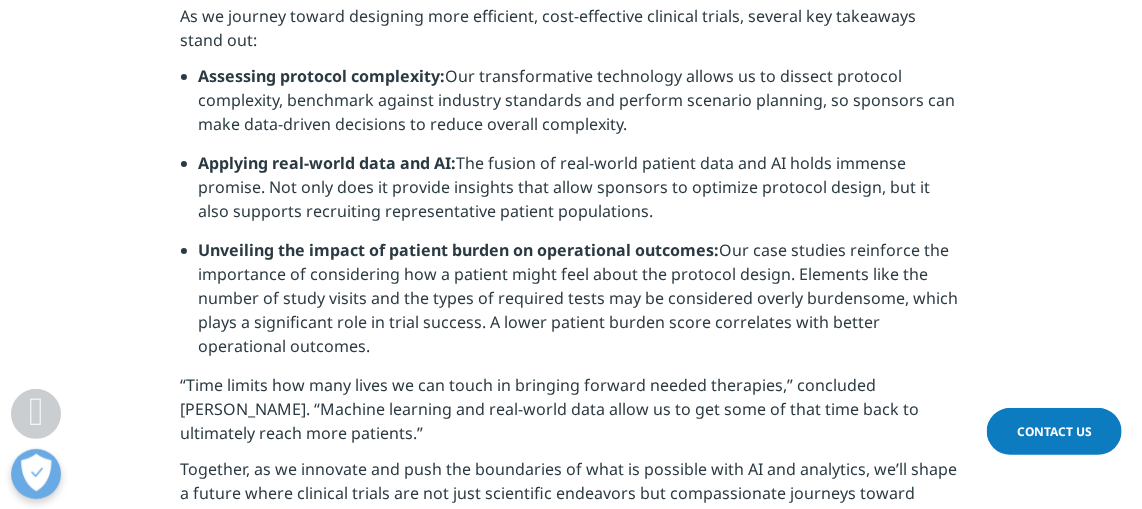 scroll, scrollTop: 4352, scrollLeft: 0, axis: vertical 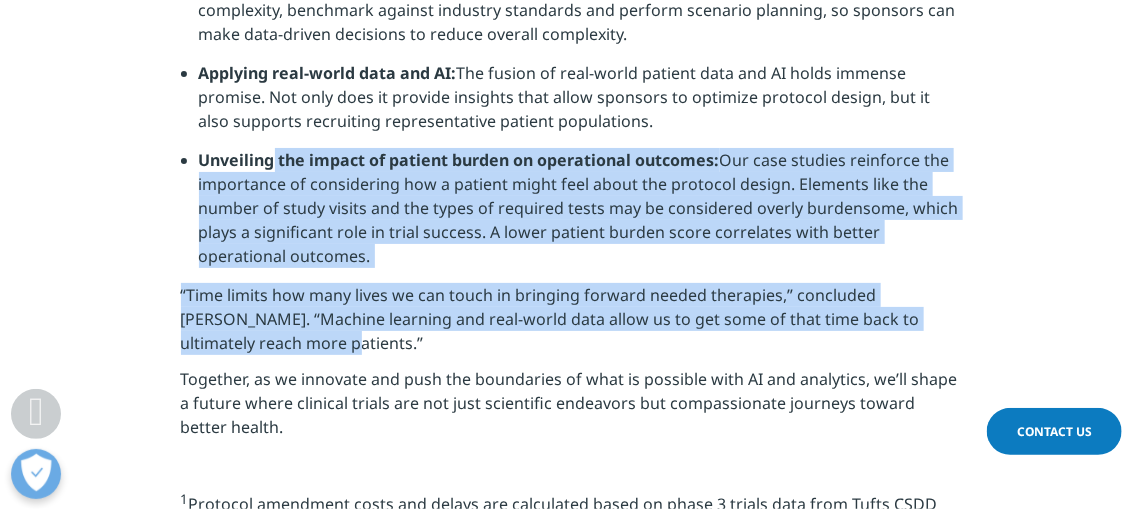 drag, startPoint x: 420, startPoint y: 169, endPoint x: 629, endPoint y: 364, distance: 285.84262 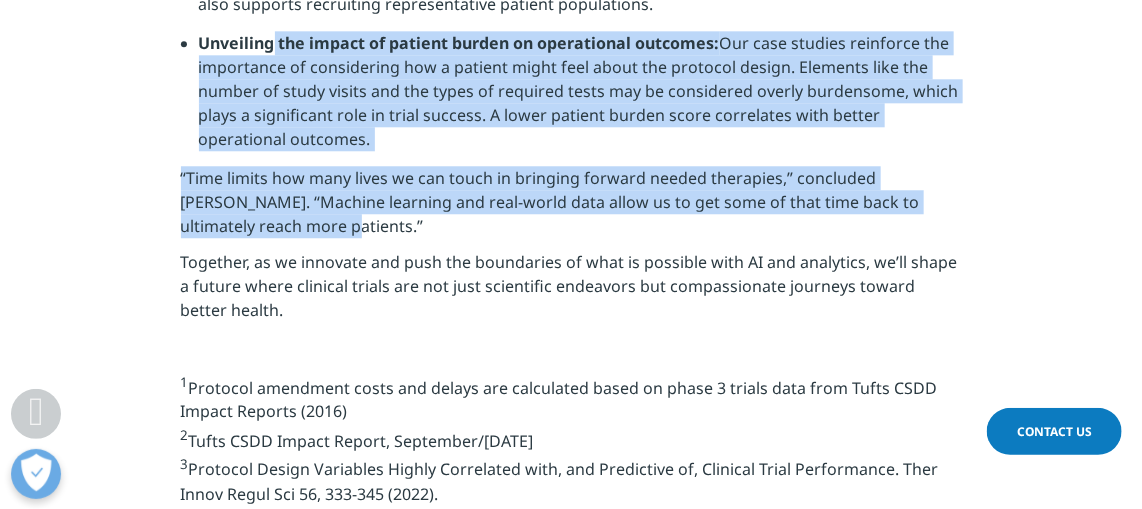 scroll, scrollTop: 4624, scrollLeft: 0, axis: vertical 